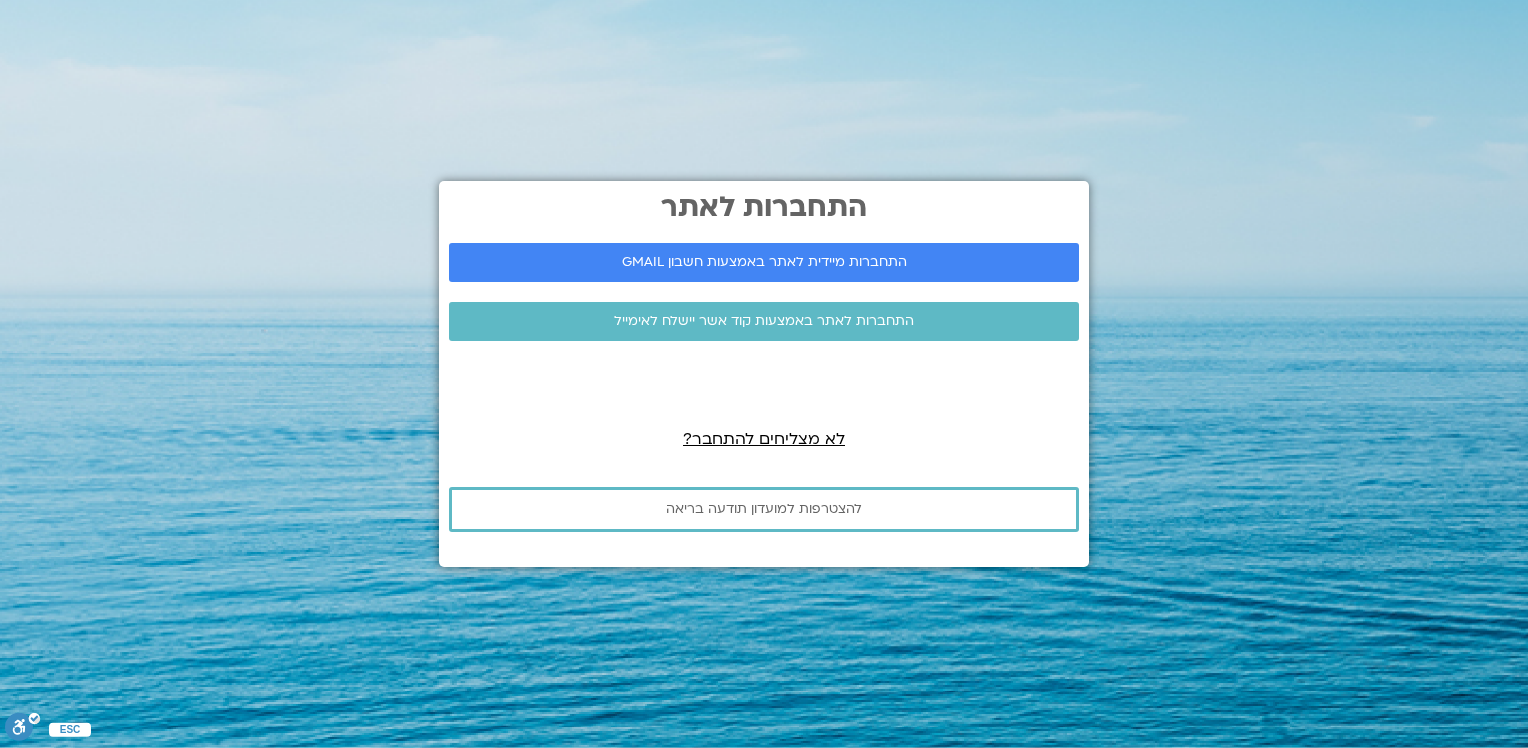 scroll, scrollTop: 0, scrollLeft: 0, axis: both 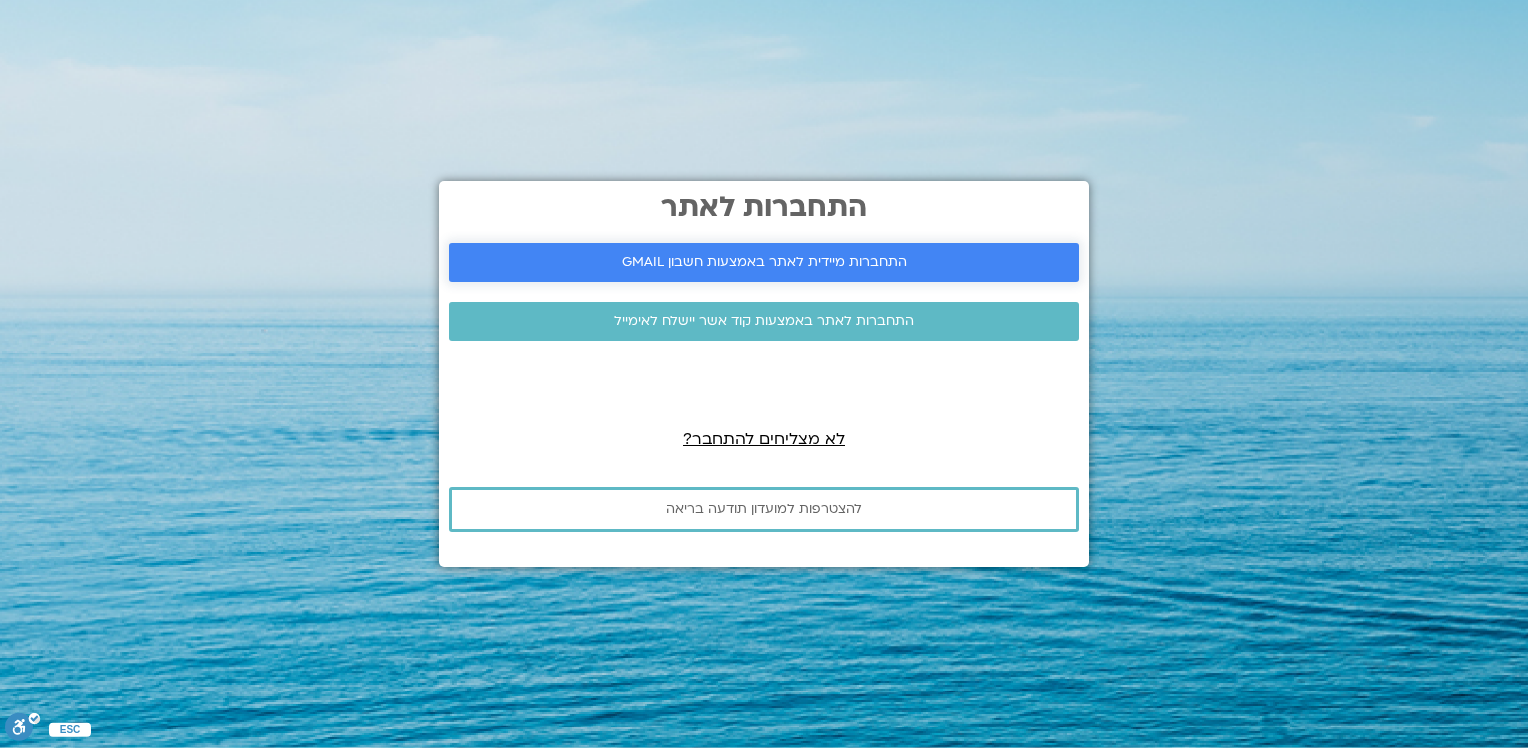 click on "התחברות מיידית לאתר באמצעות חשבון GMAIL" at bounding box center (764, 262) 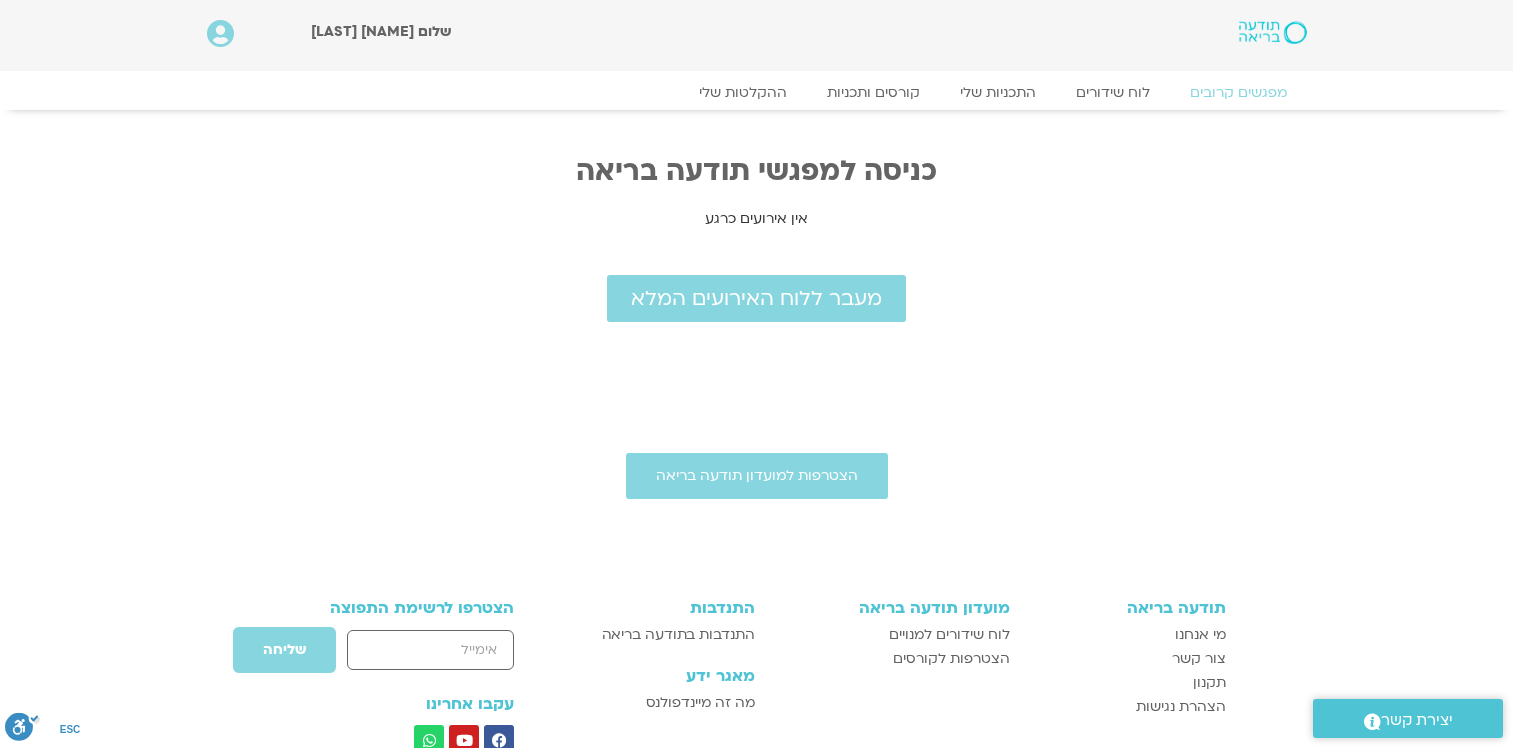 scroll, scrollTop: 0, scrollLeft: 0, axis: both 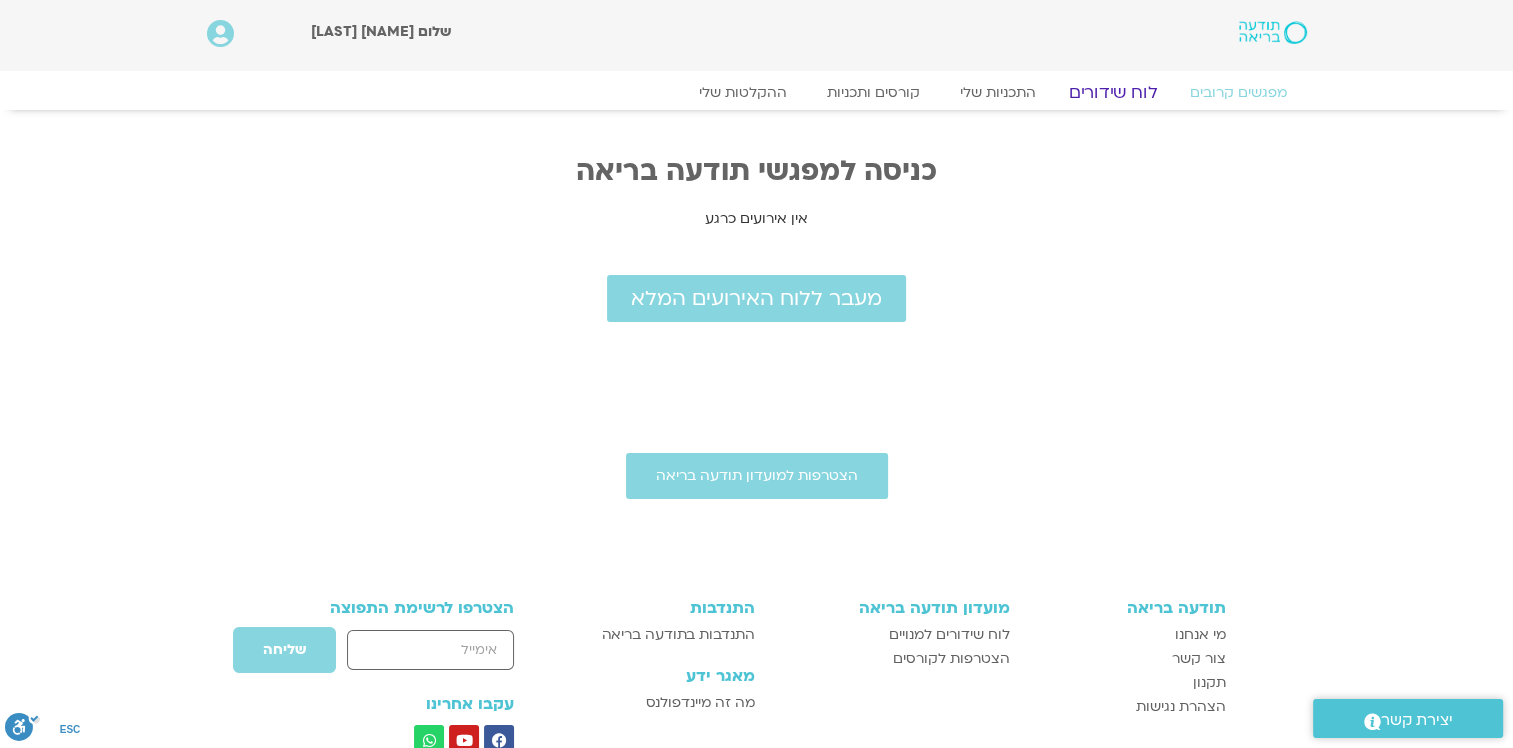 click on "לוח שידורים" 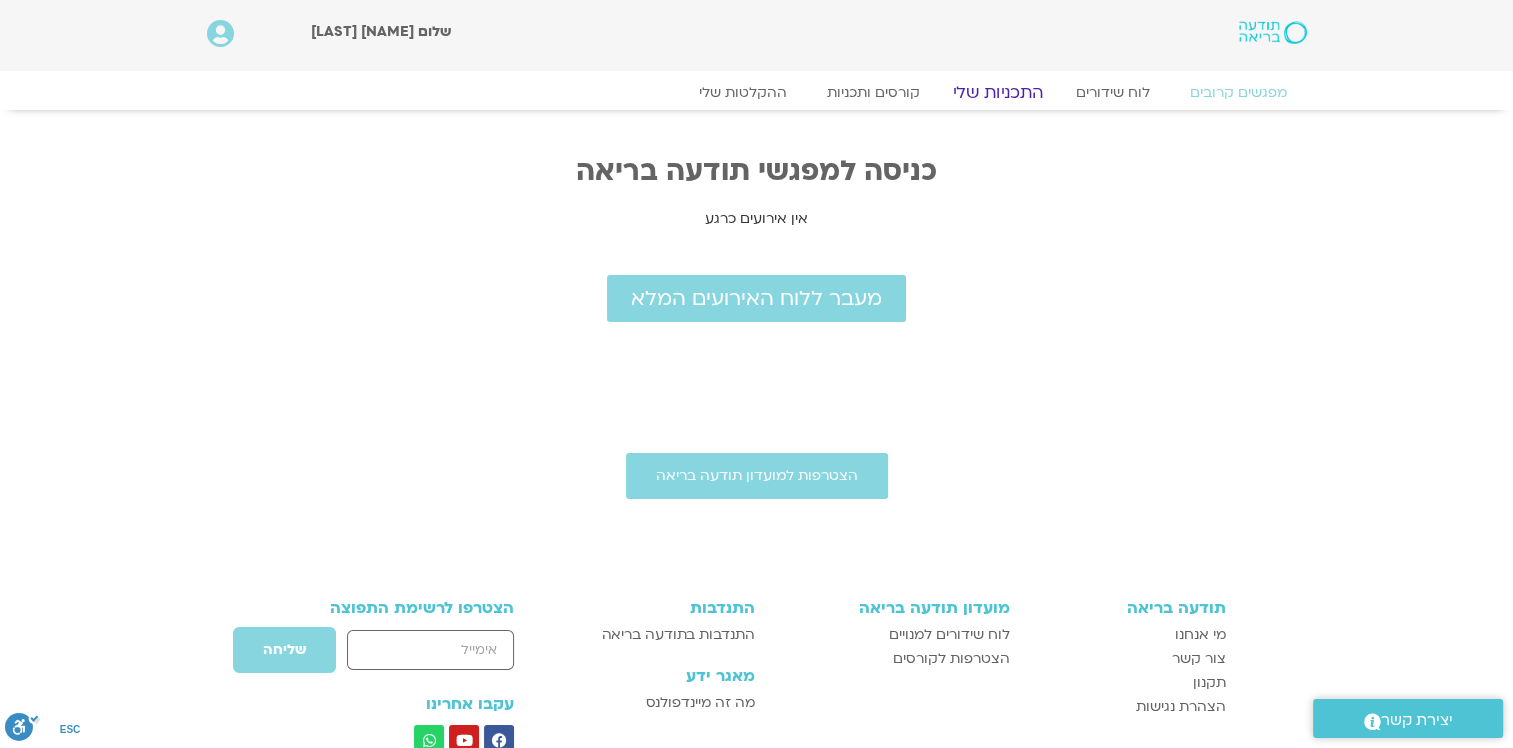 click on "התכניות שלי" 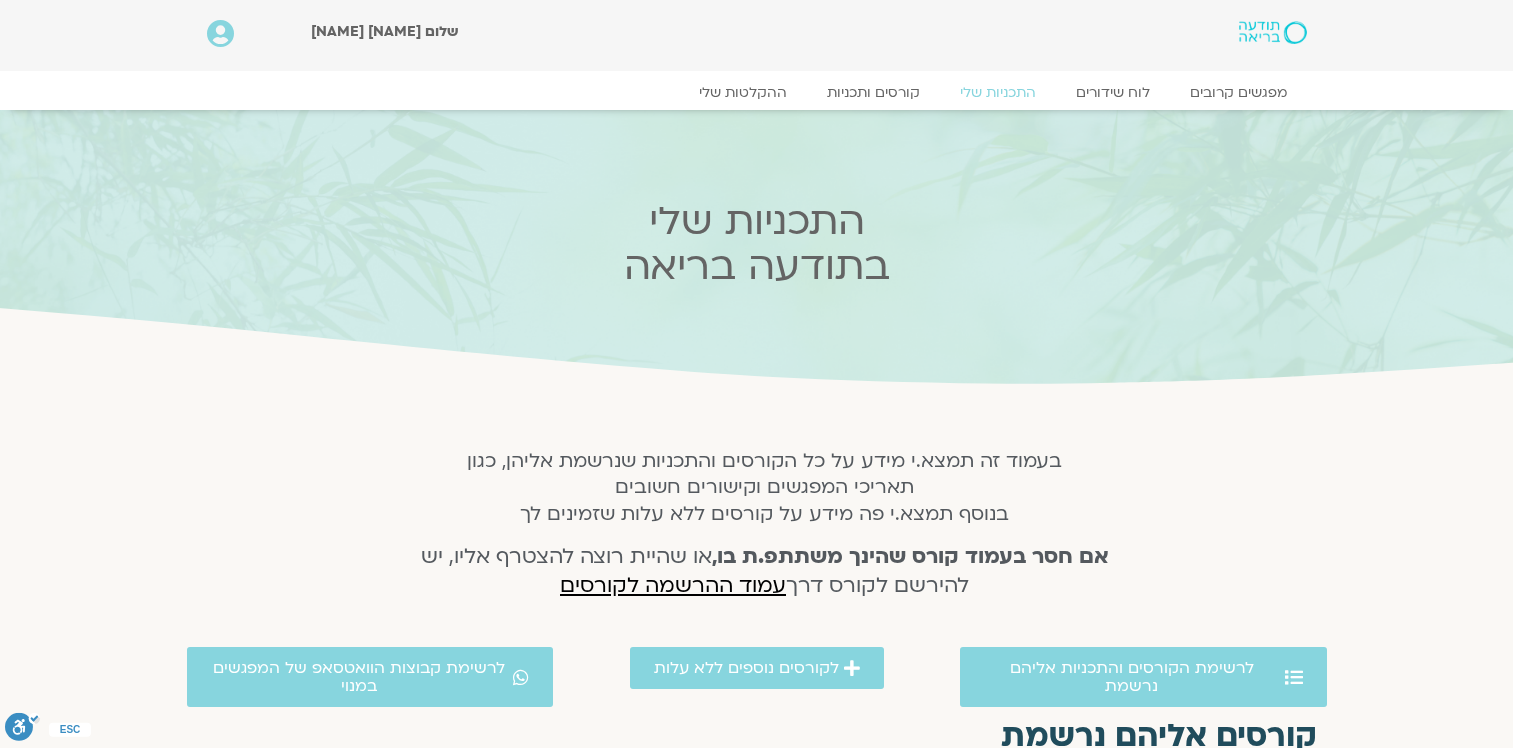 scroll, scrollTop: 0, scrollLeft: 0, axis: both 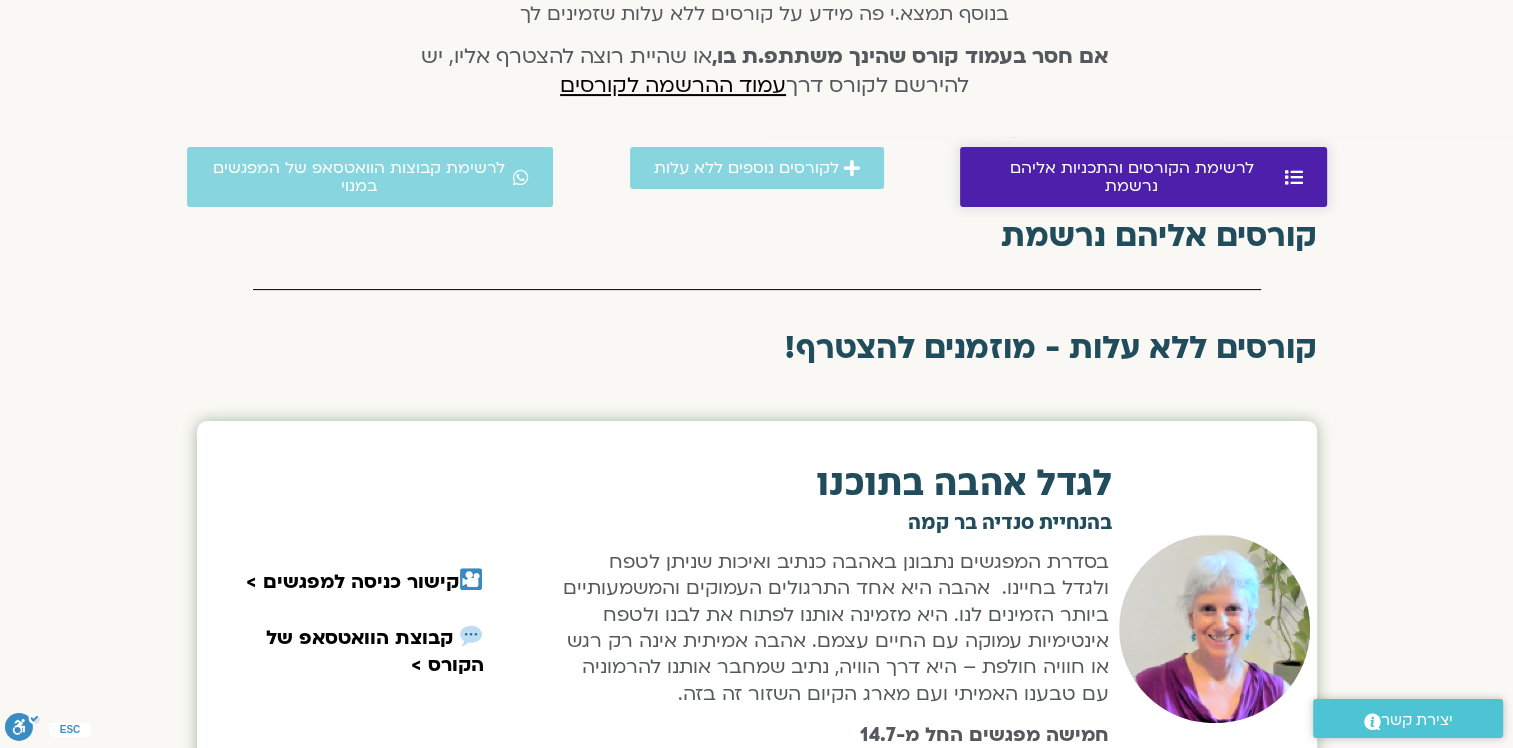 click on "לרשימת הקורסים והתכניות אליהם נרשמת" at bounding box center (1132, 177) 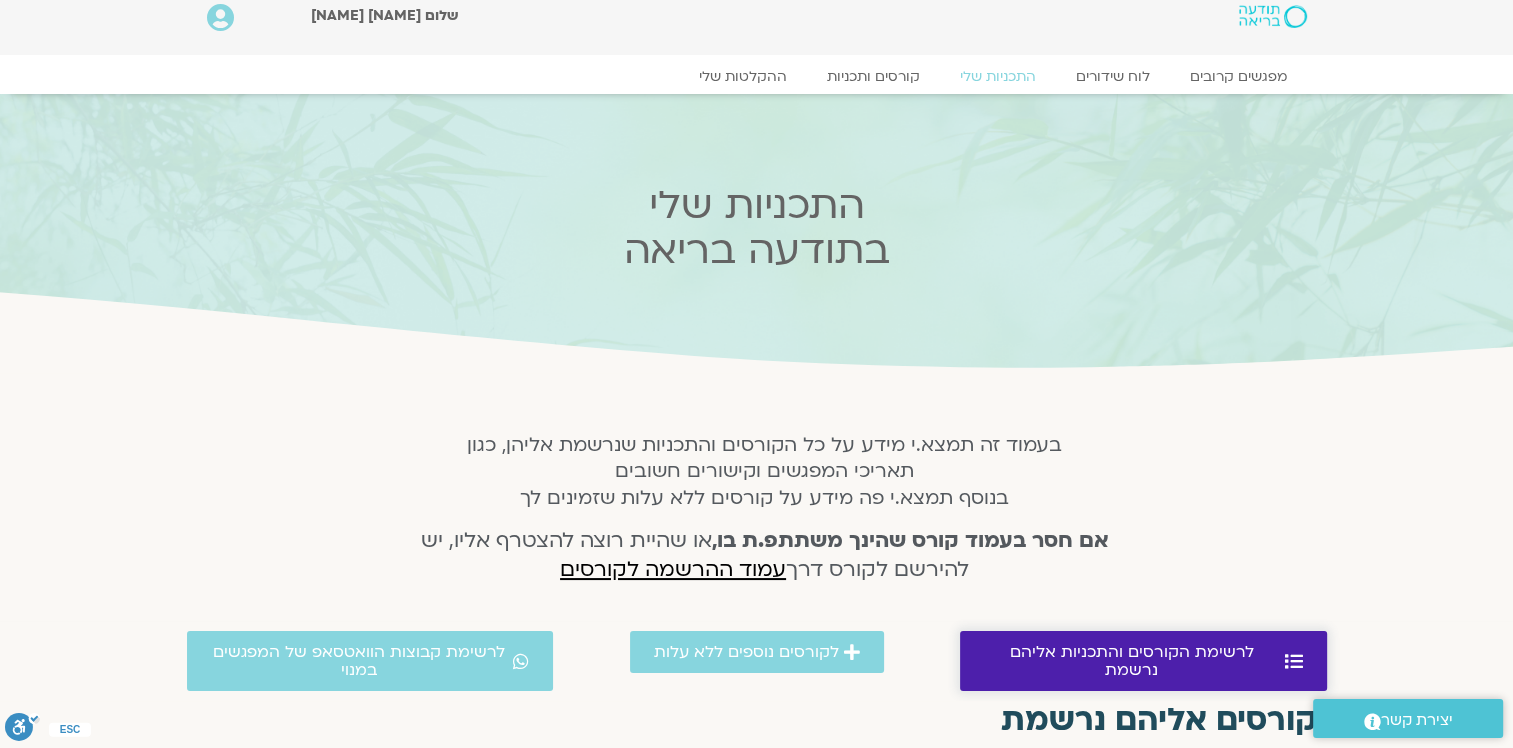 scroll, scrollTop: 0, scrollLeft: 0, axis: both 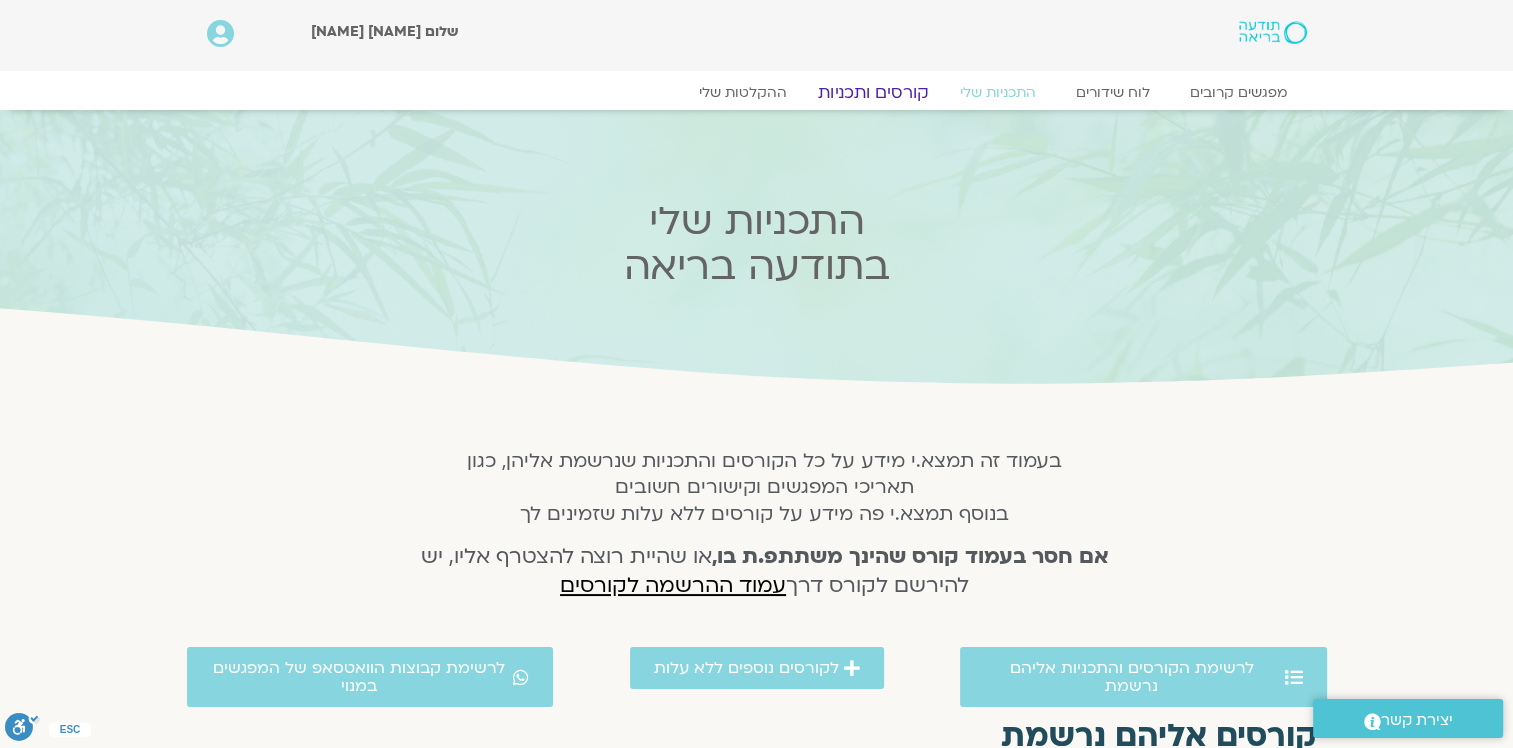 click on "קורסים ותכניות" 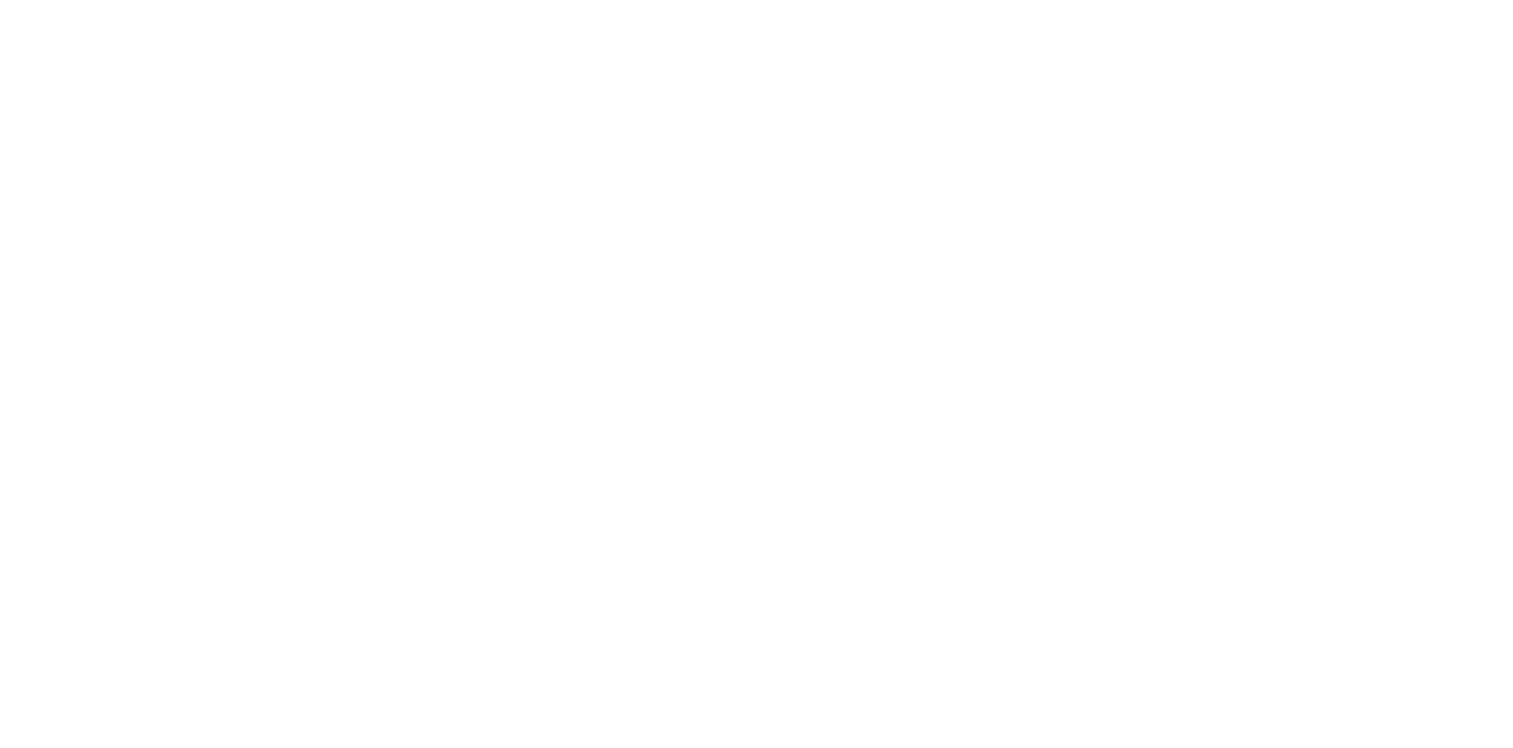 scroll, scrollTop: 0, scrollLeft: 0, axis: both 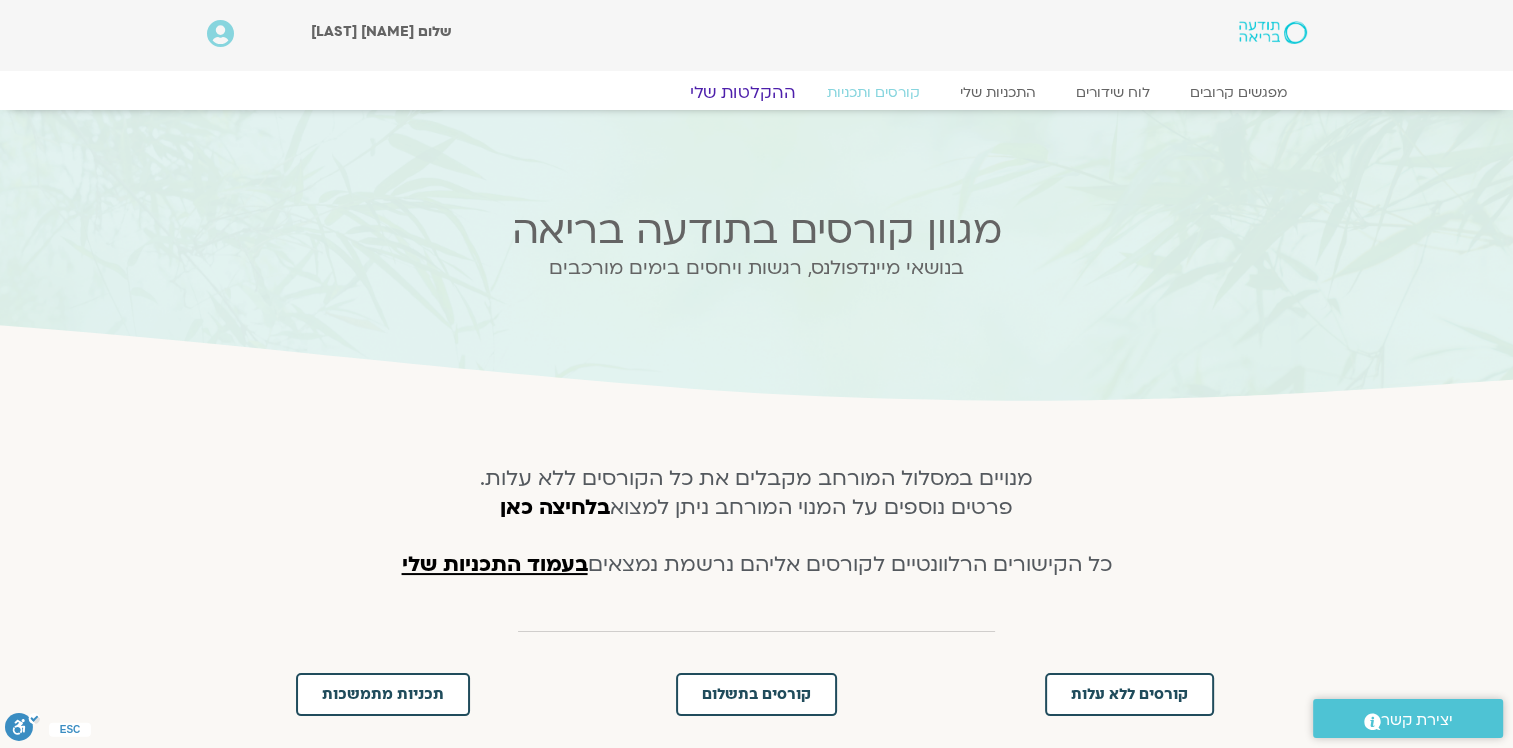 click on "ההקלטות שלי" 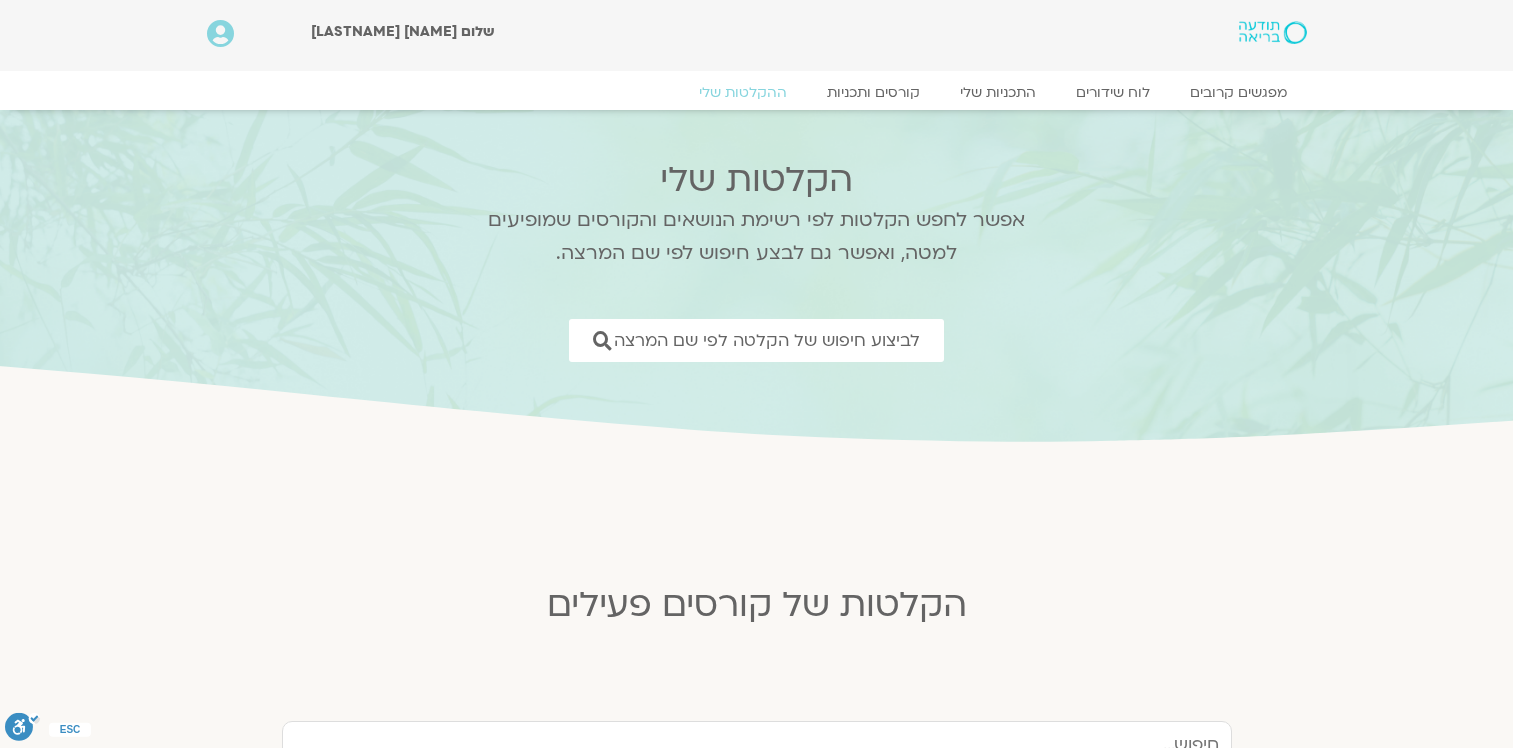 scroll, scrollTop: 0, scrollLeft: 0, axis: both 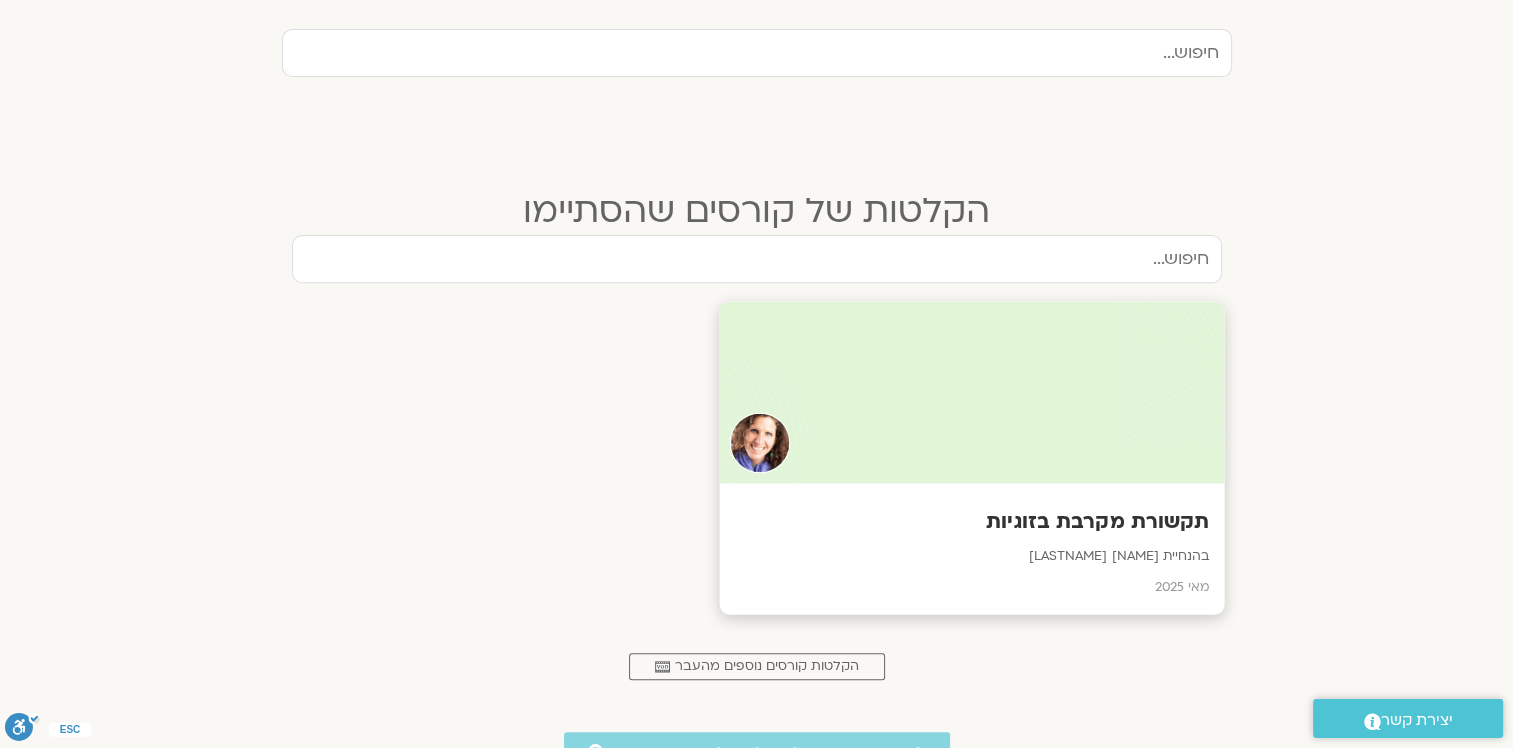 click on "תקשורת מקרבת בזוגיות בהנחיית  שאנייה כהן בן חיים מאי 2025" at bounding box center [971, 549] 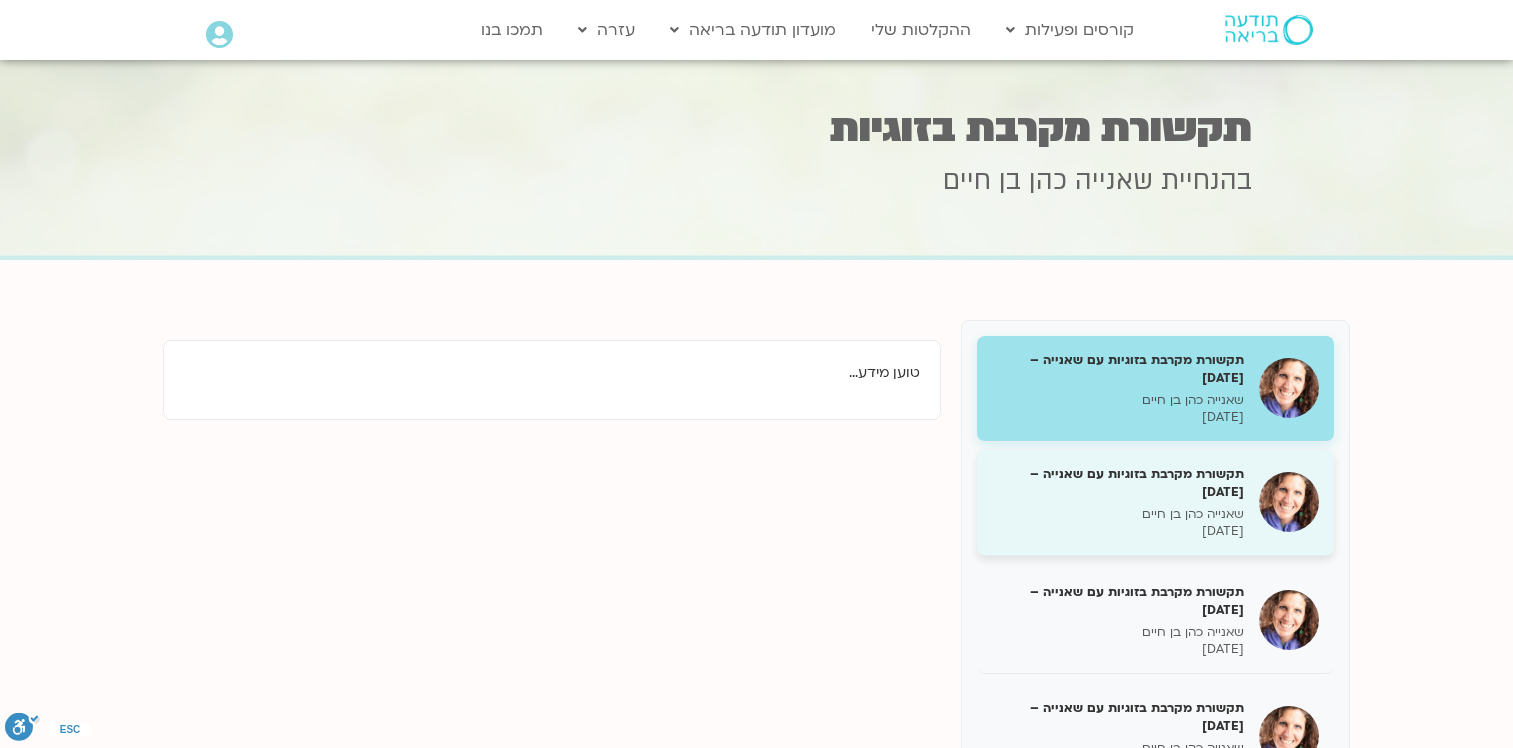 scroll, scrollTop: 0, scrollLeft: 0, axis: both 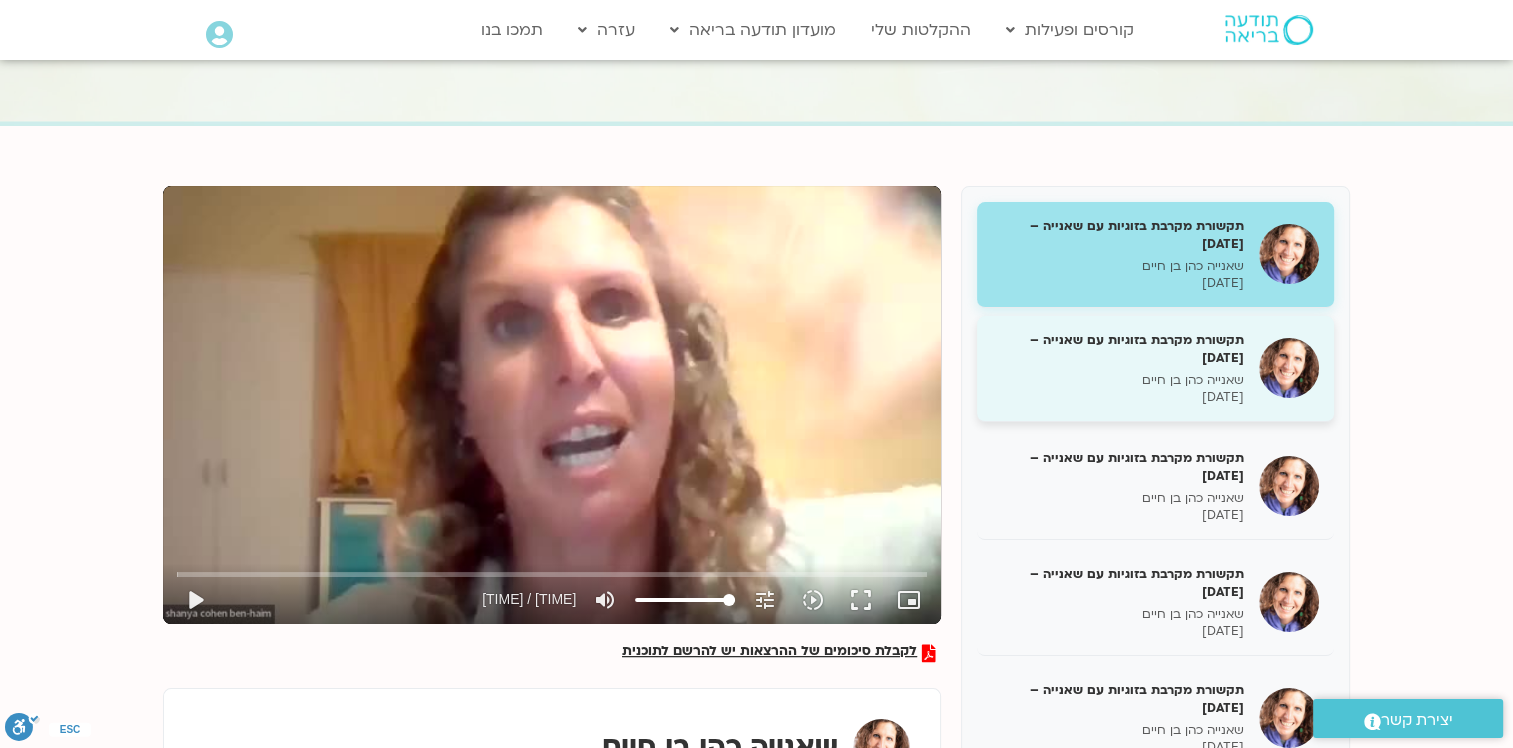 click on "27/05/2025" at bounding box center (1118, 397) 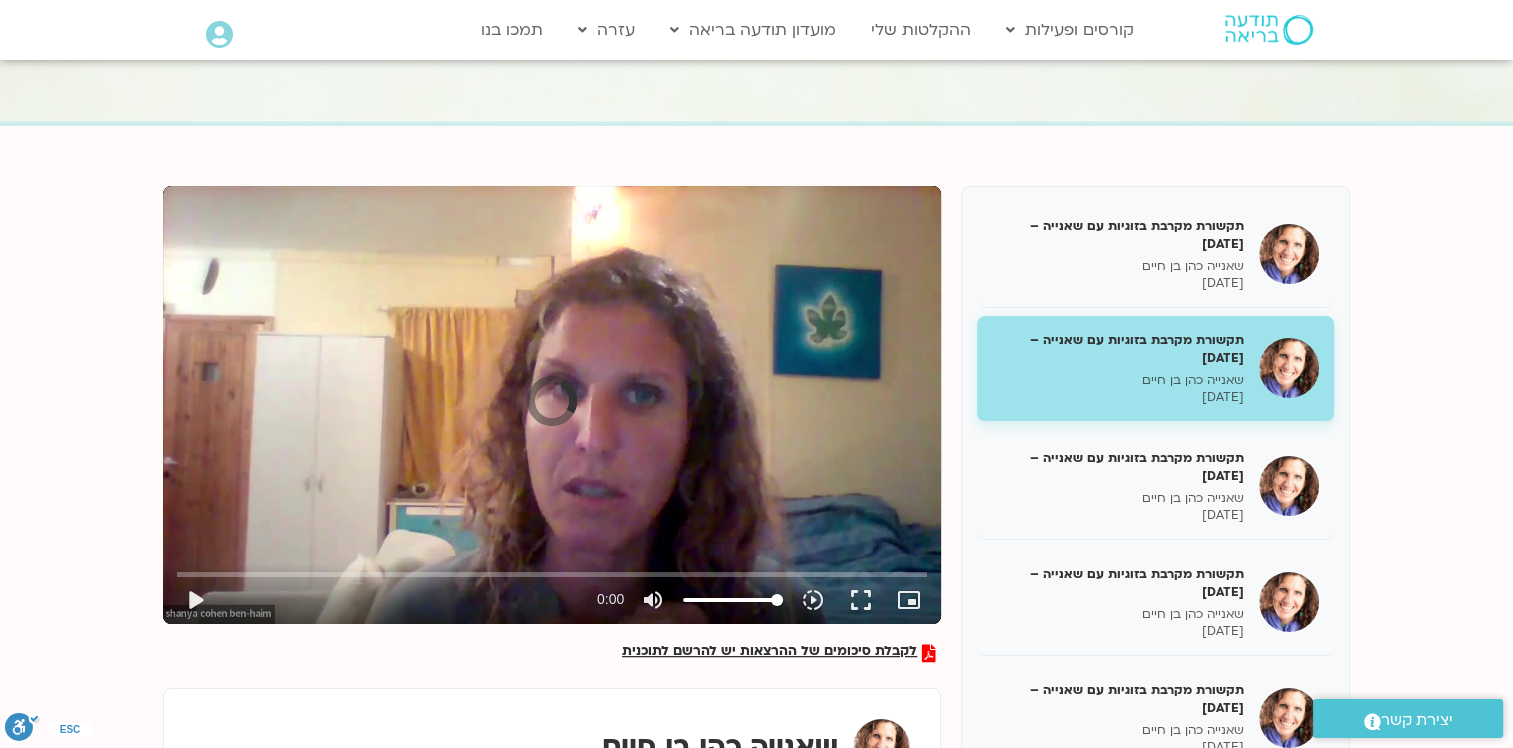 scroll, scrollTop: 144, scrollLeft: 0, axis: vertical 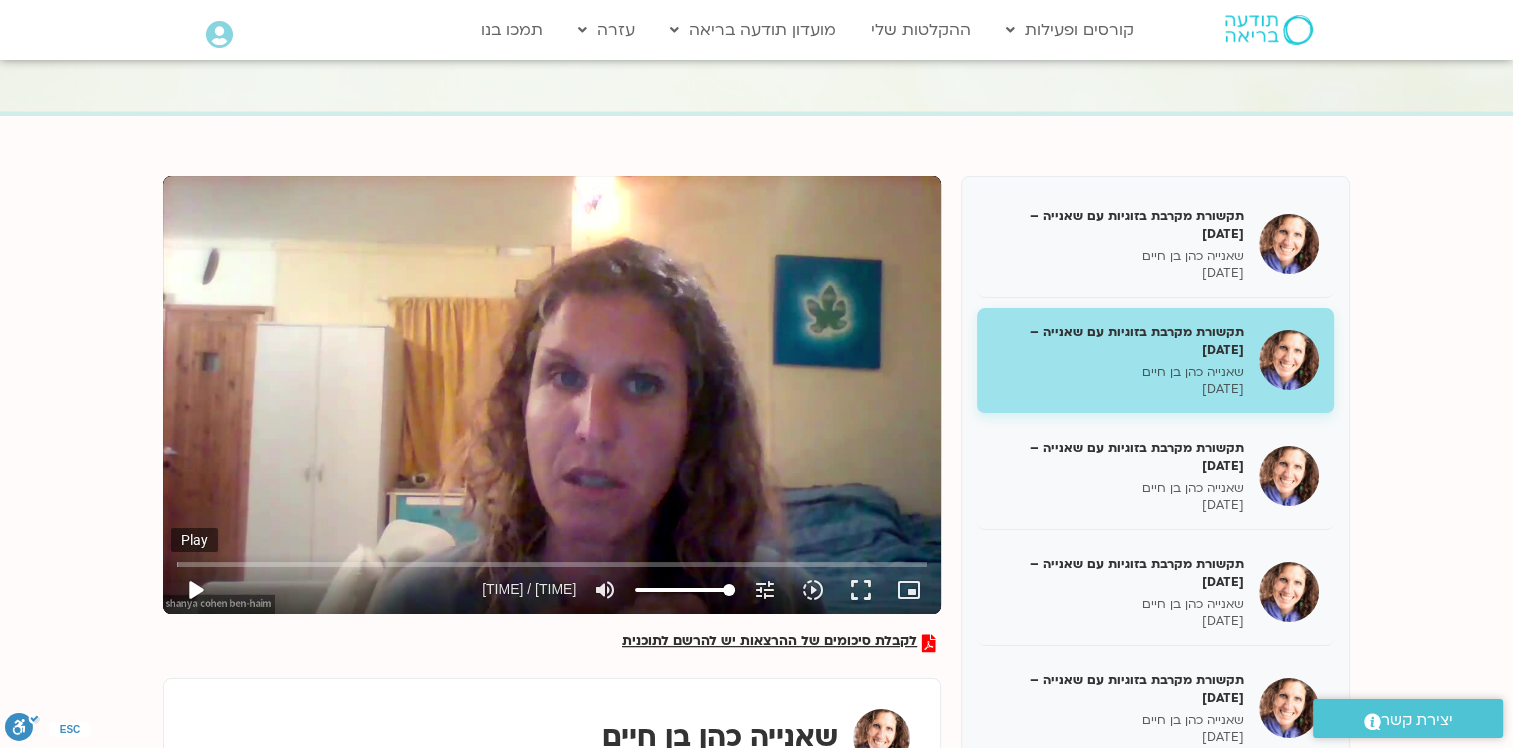 click on "play_arrow" at bounding box center (195, 590) 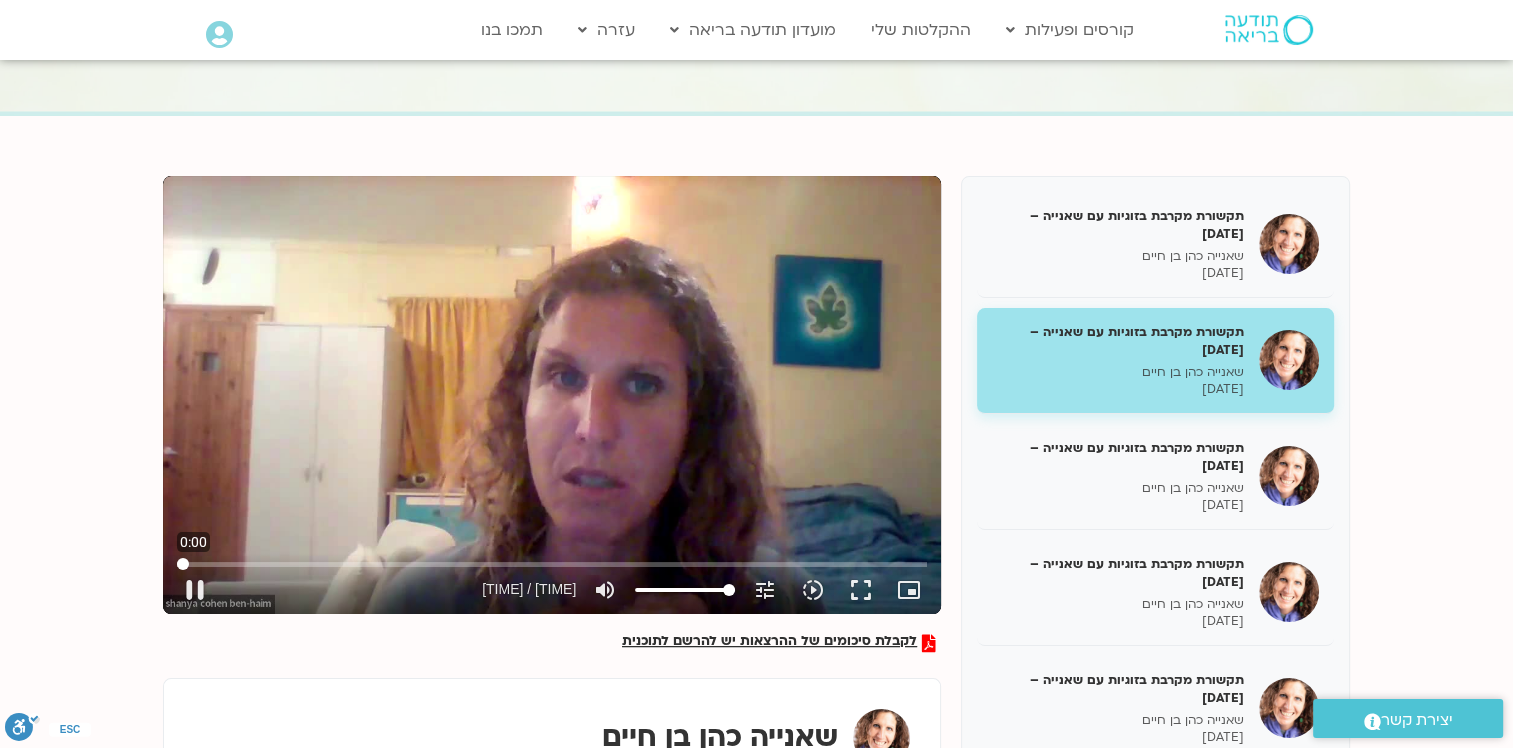 drag, startPoint x: 179, startPoint y: 566, endPoint x: 145, endPoint y: 568, distance: 34.058773 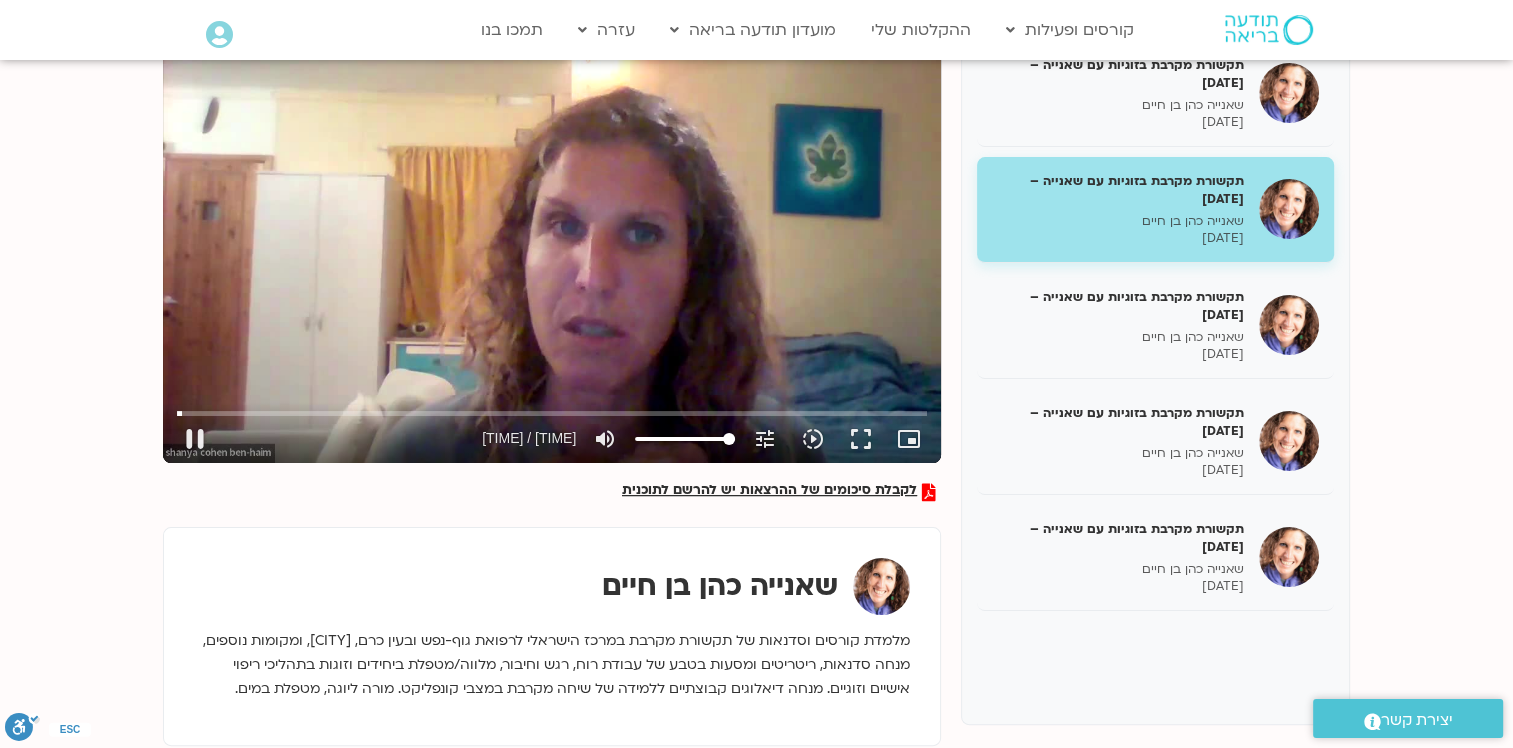 scroll, scrollTop: 292, scrollLeft: 0, axis: vertical 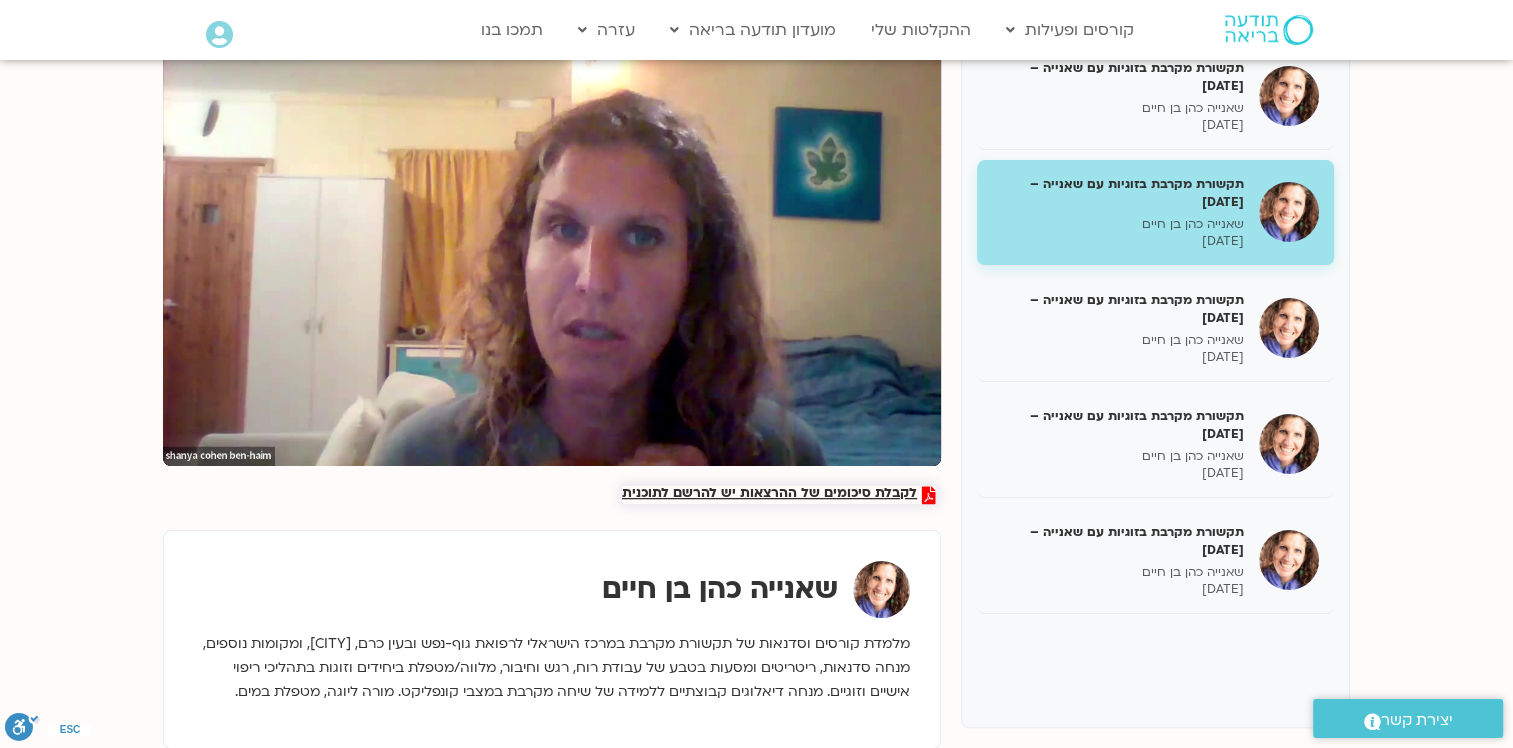 click on "לקבלת סיכומים של ההרצאות יש להרשם לתוכנית" at bounding box center [769, 495] 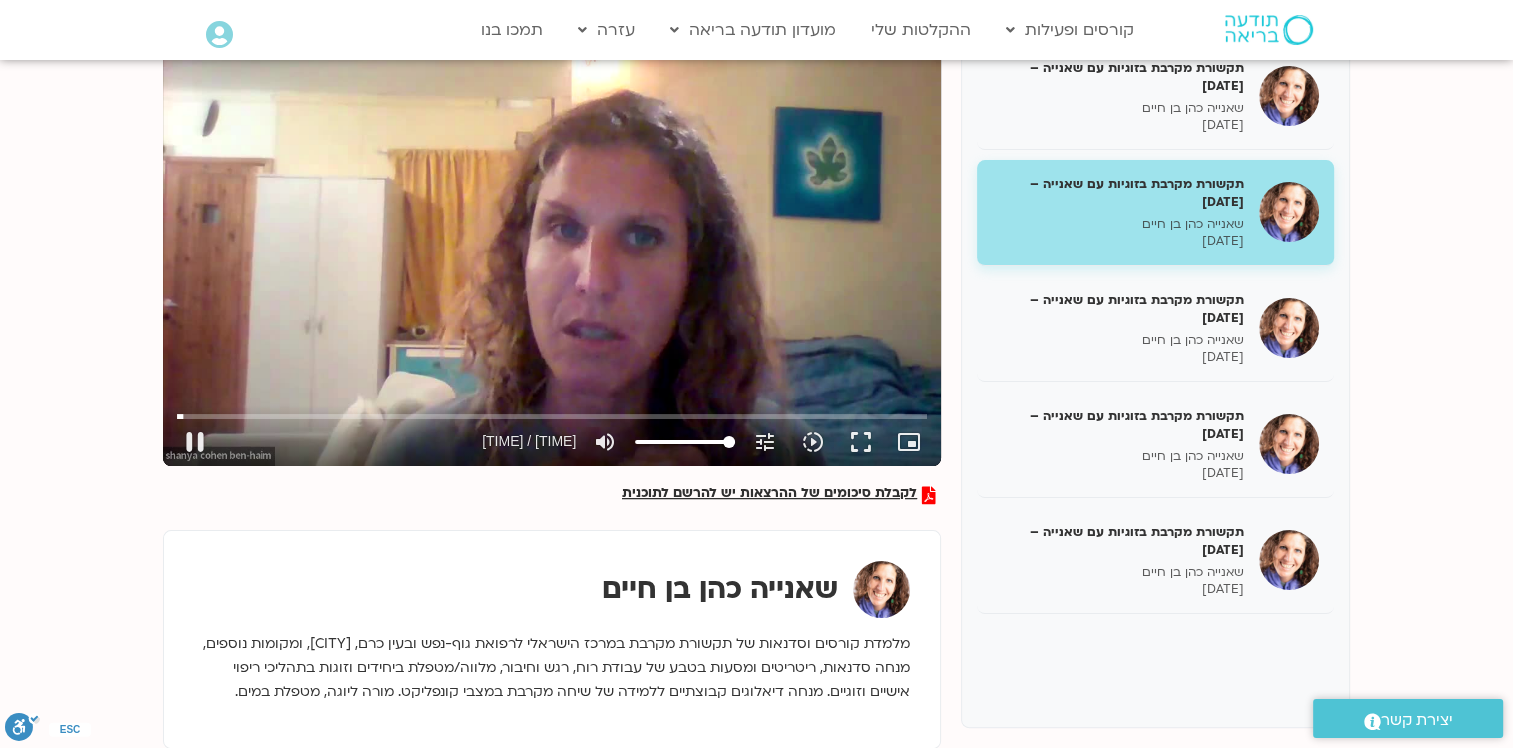 click on "Skip Ad 0:00 pause 0:01:10 / 2:18:50 volume_up Mute tune Resolution Auto 480p slow_motion_video Playback speed 1x 1x fullscreen picture_in_picture_alt Picture-in-Picture Off close Resolution 720p 480p 360p 240p Auto done close Playback speed 0.5x 0.75x 1x done 1.25x 1.5x 1.75x 2x" at bounding box center (552, 247) 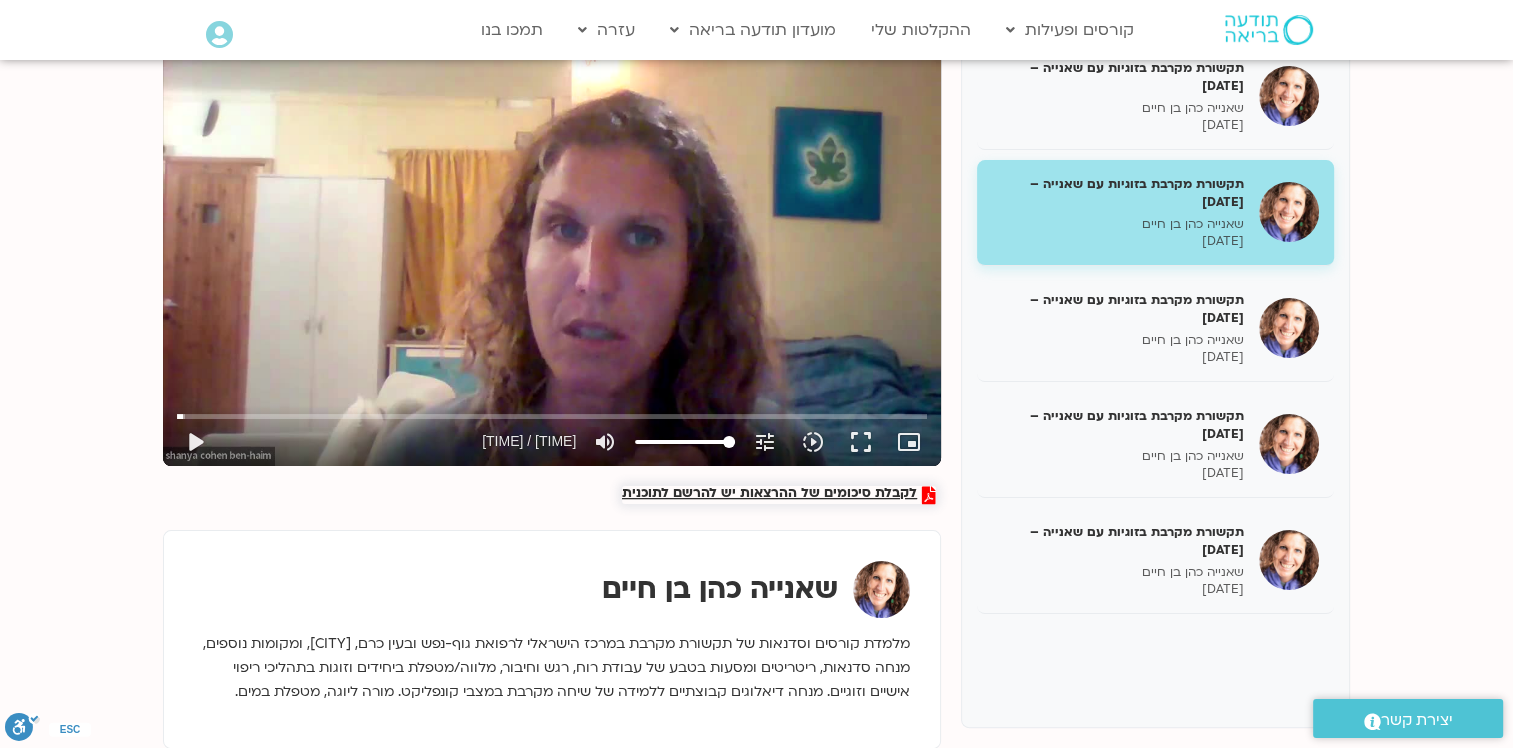 click on "לקבלת סיכומים של ההרצאות יש להרשם לתוכנית" at bounding box center [769, 495] 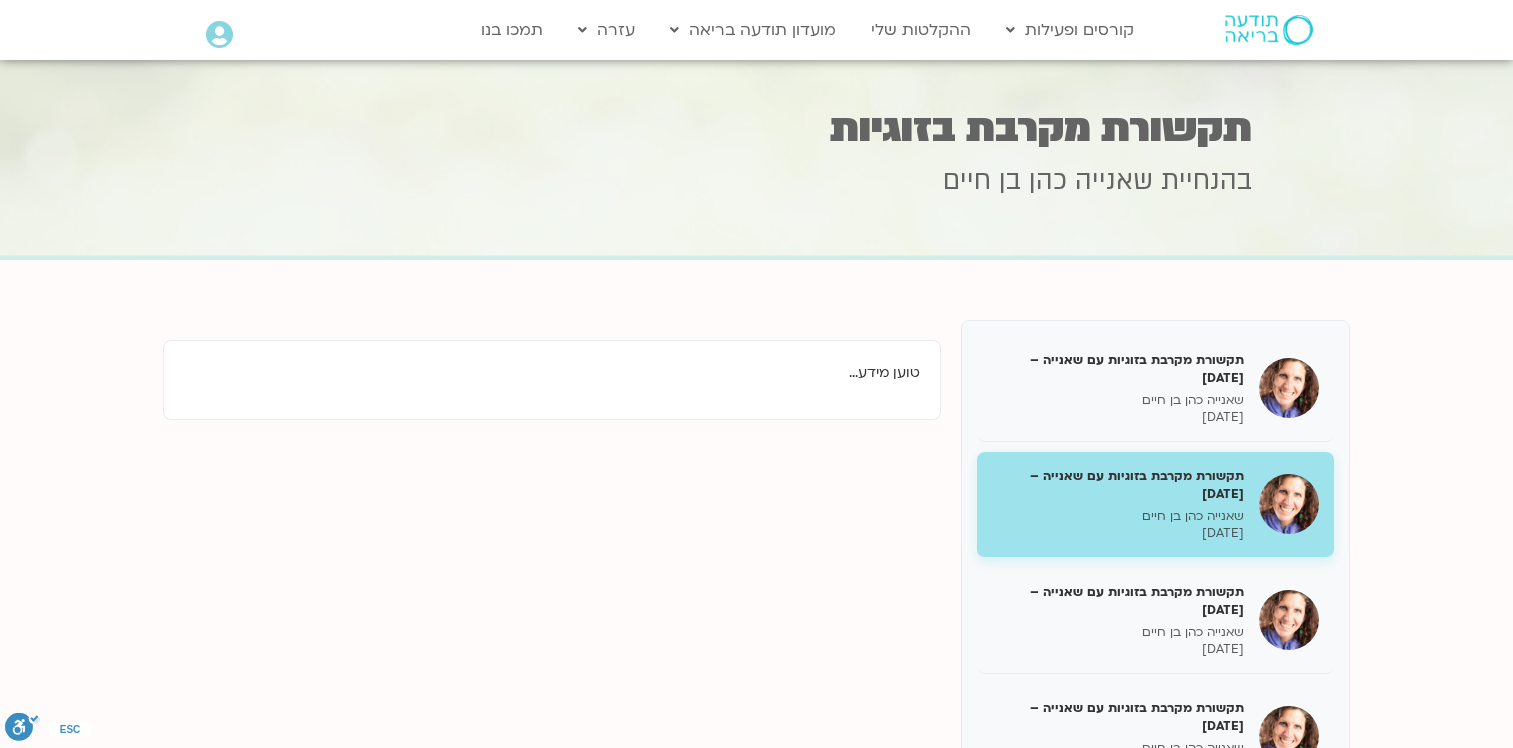 scroll, scrollTop: 0, scrollLeft: 0, axis: both 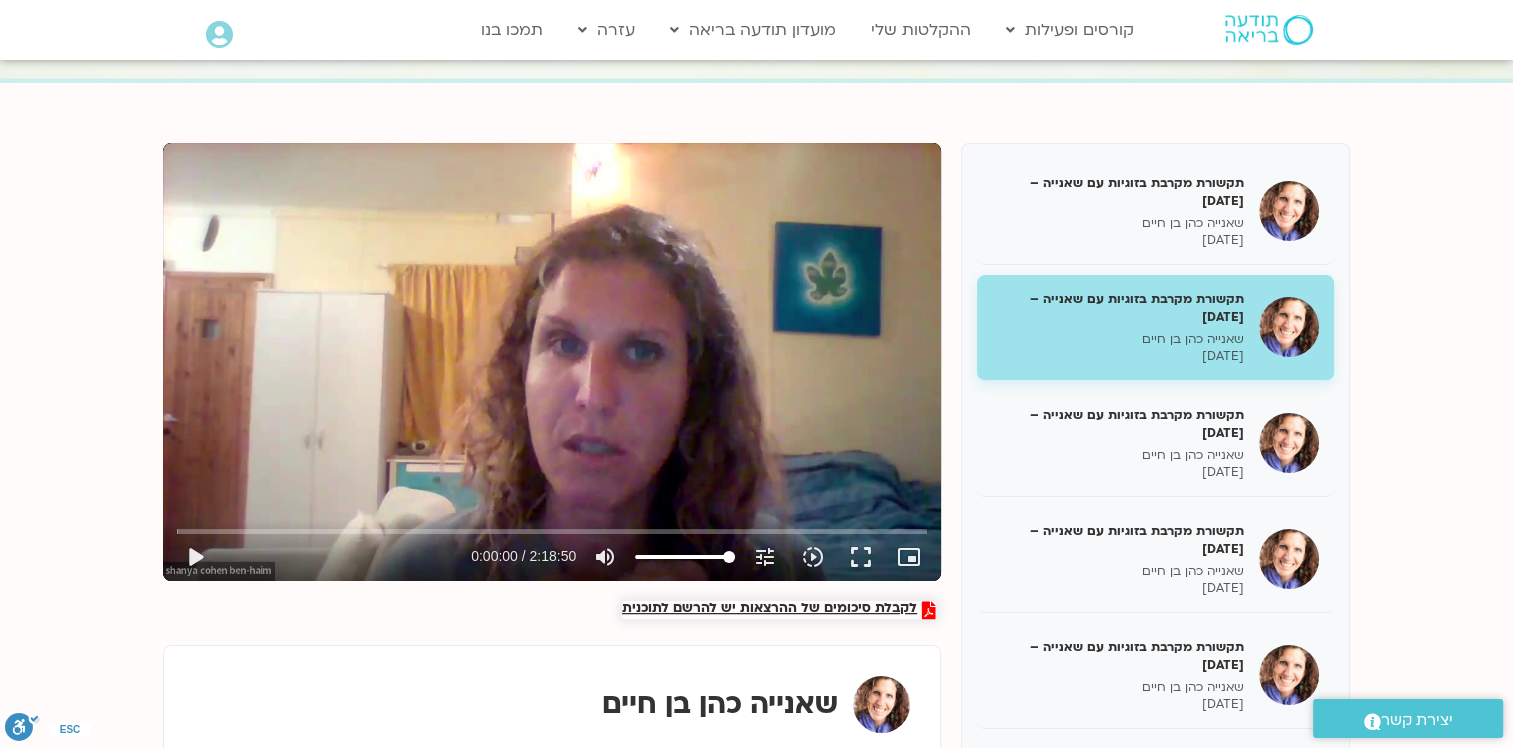 click on "לקבלת סיכומים של ההרצאות יש להרשם לתוכנית" at bounding box center (769, 610) 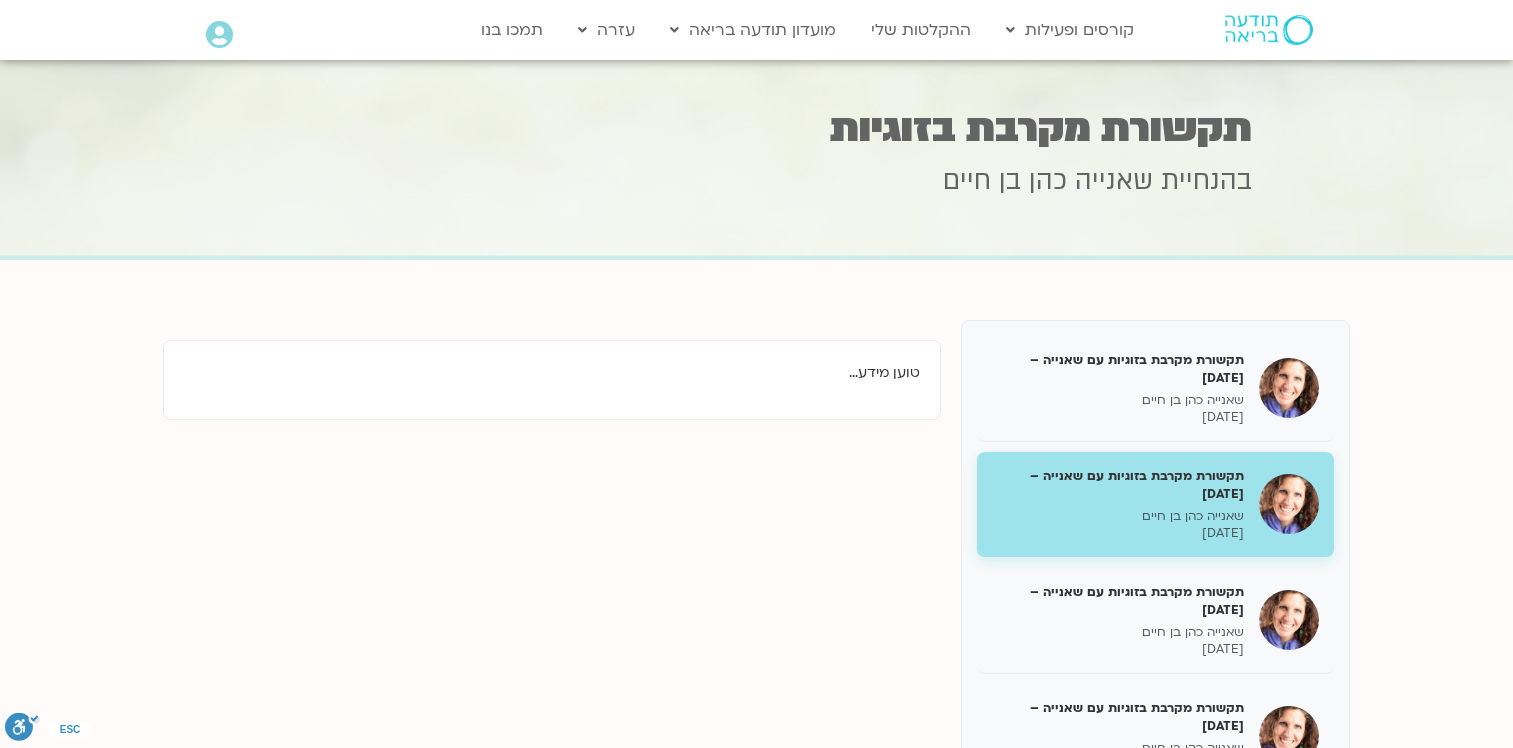 scroll, scrollTop: 0, scrollLeft: 0, axis: both 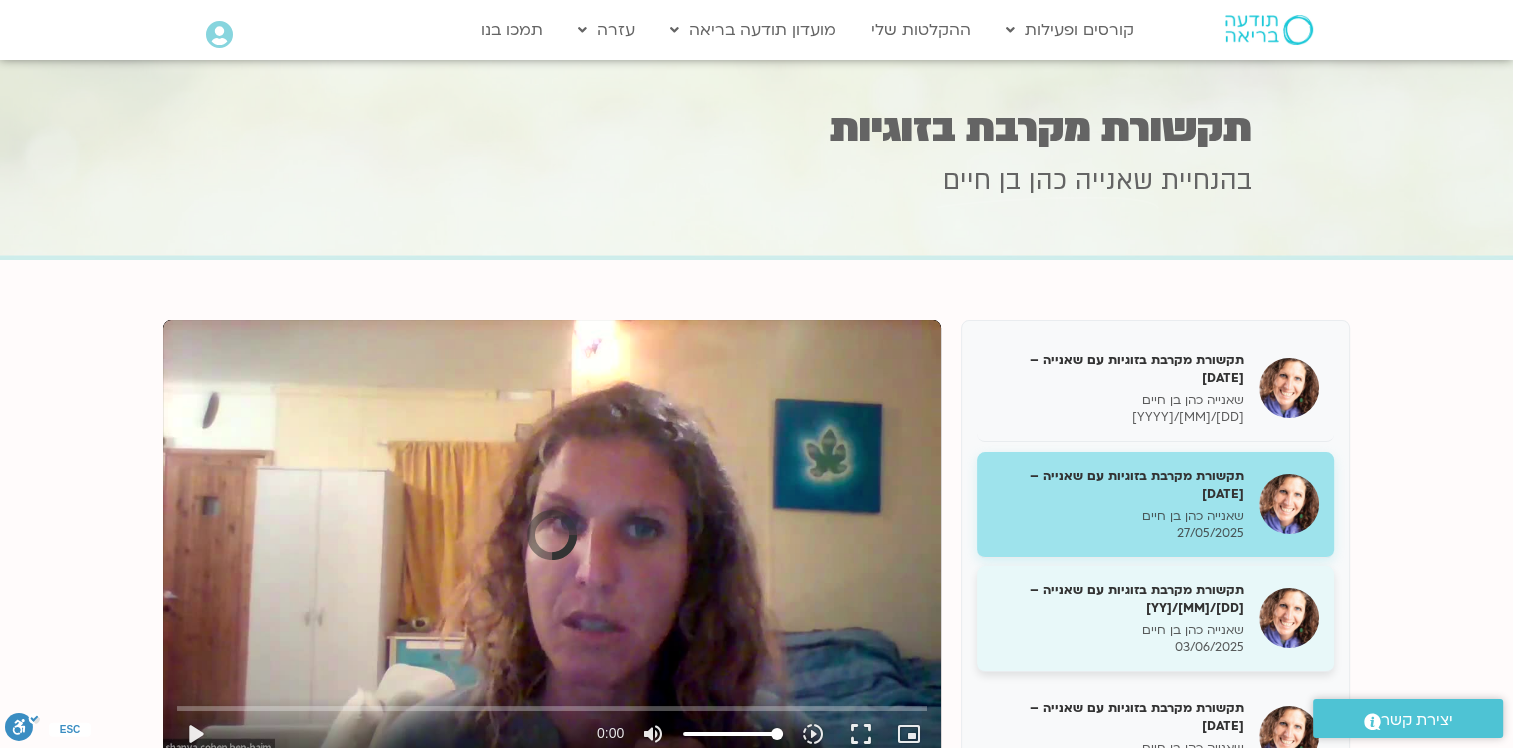 click on "תקשורת מקרבת בזוגיות עם שאנייה – [DD]/[MM]/[YY]" at bounding box center (1118, 599) 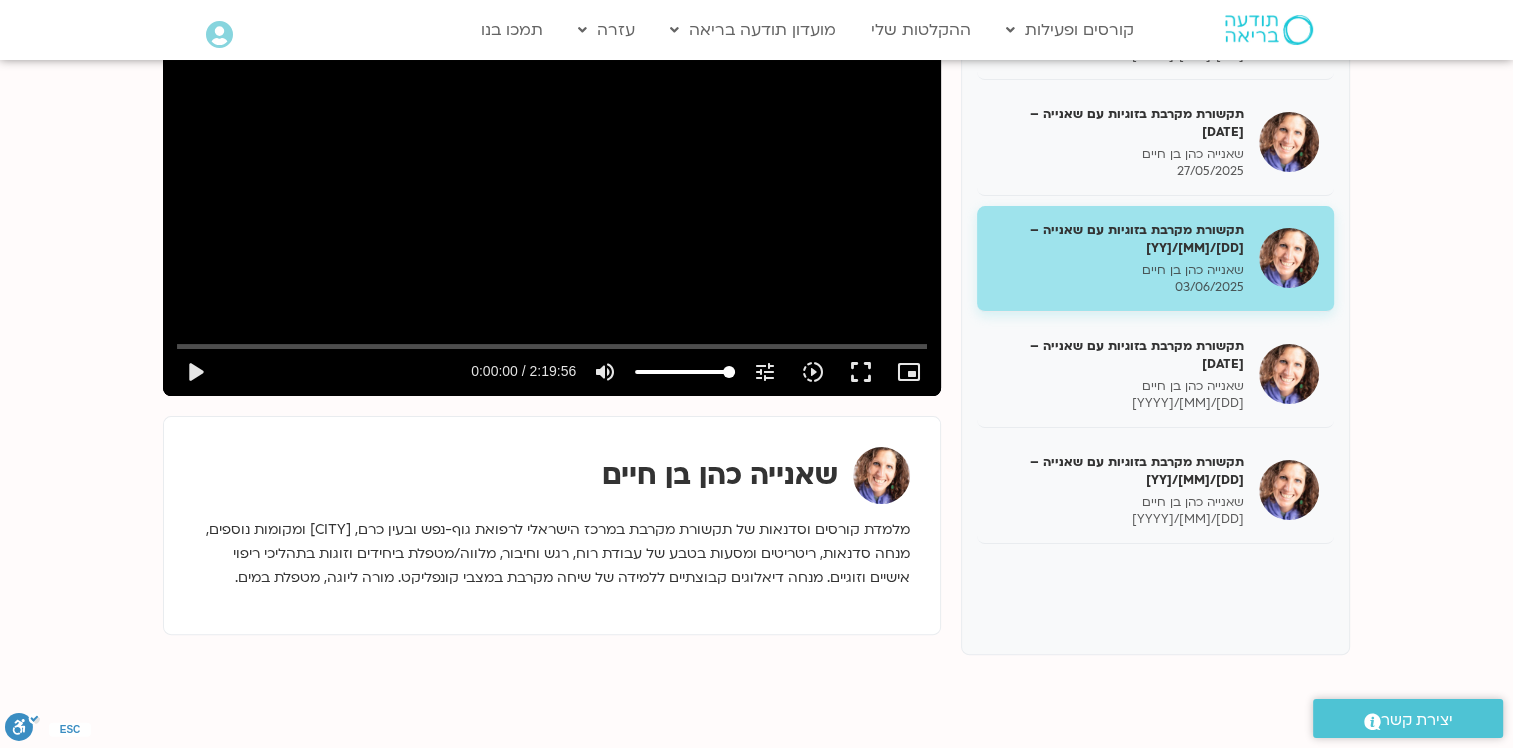 scroll, scrollTop: 360, scrollLeft: 0, axis: vertical 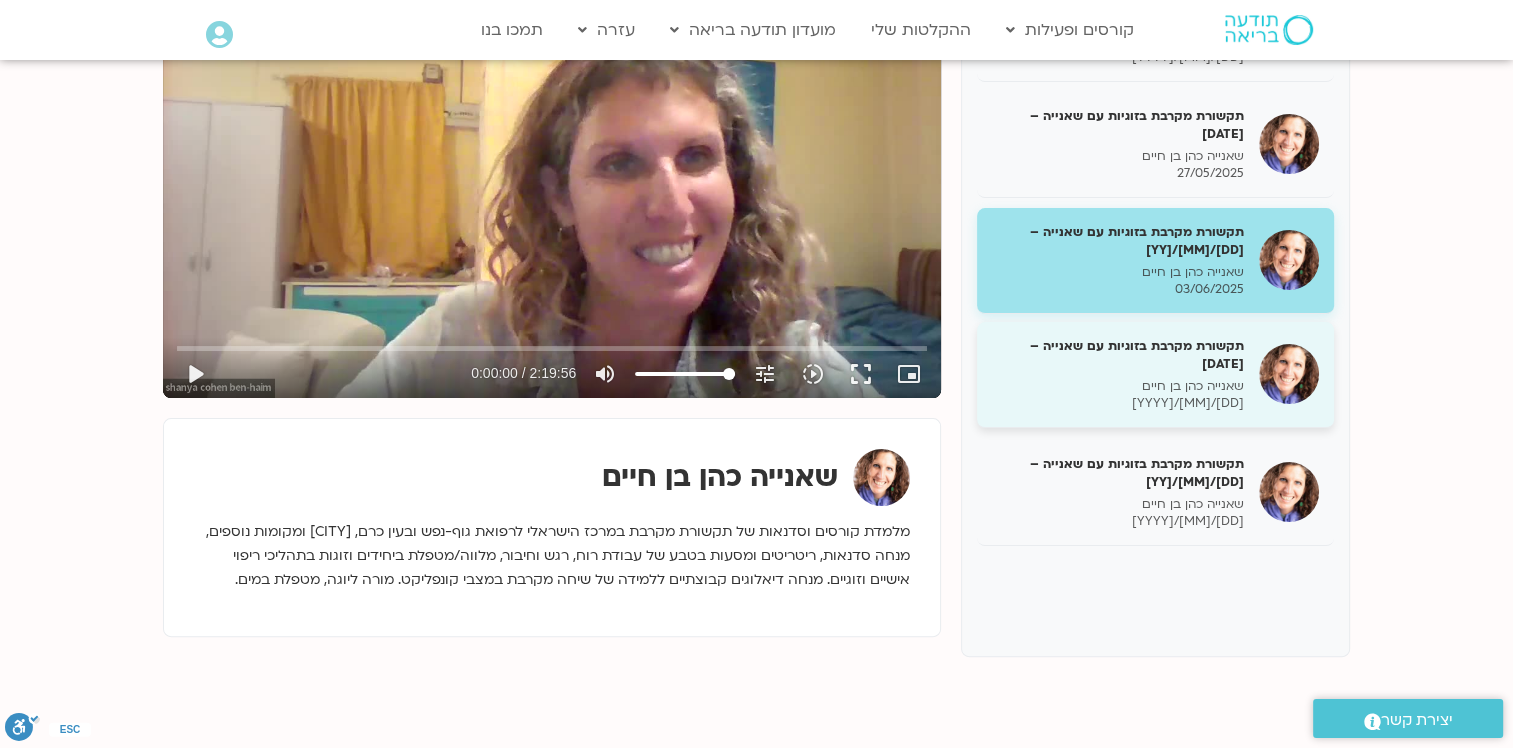 click on "תקשורת מקרבת בזוגיות עם שאנייה – [DATE]" at bounding box center [1118, 355] 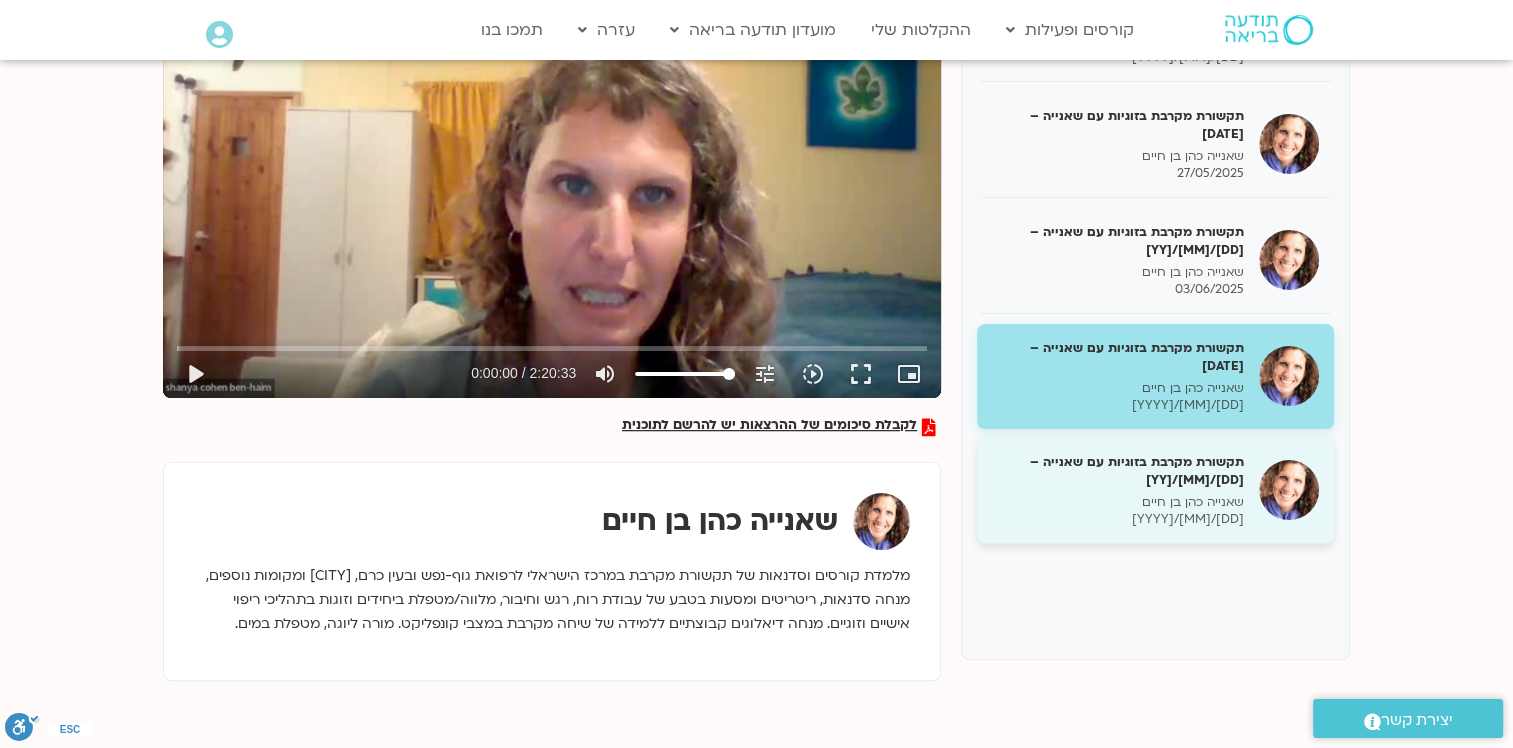 click on "תקשורת מקרבת בזוגיות עם שאנייה – [DD]/[MM]/[YY]" at bounding box center [1118, 471] 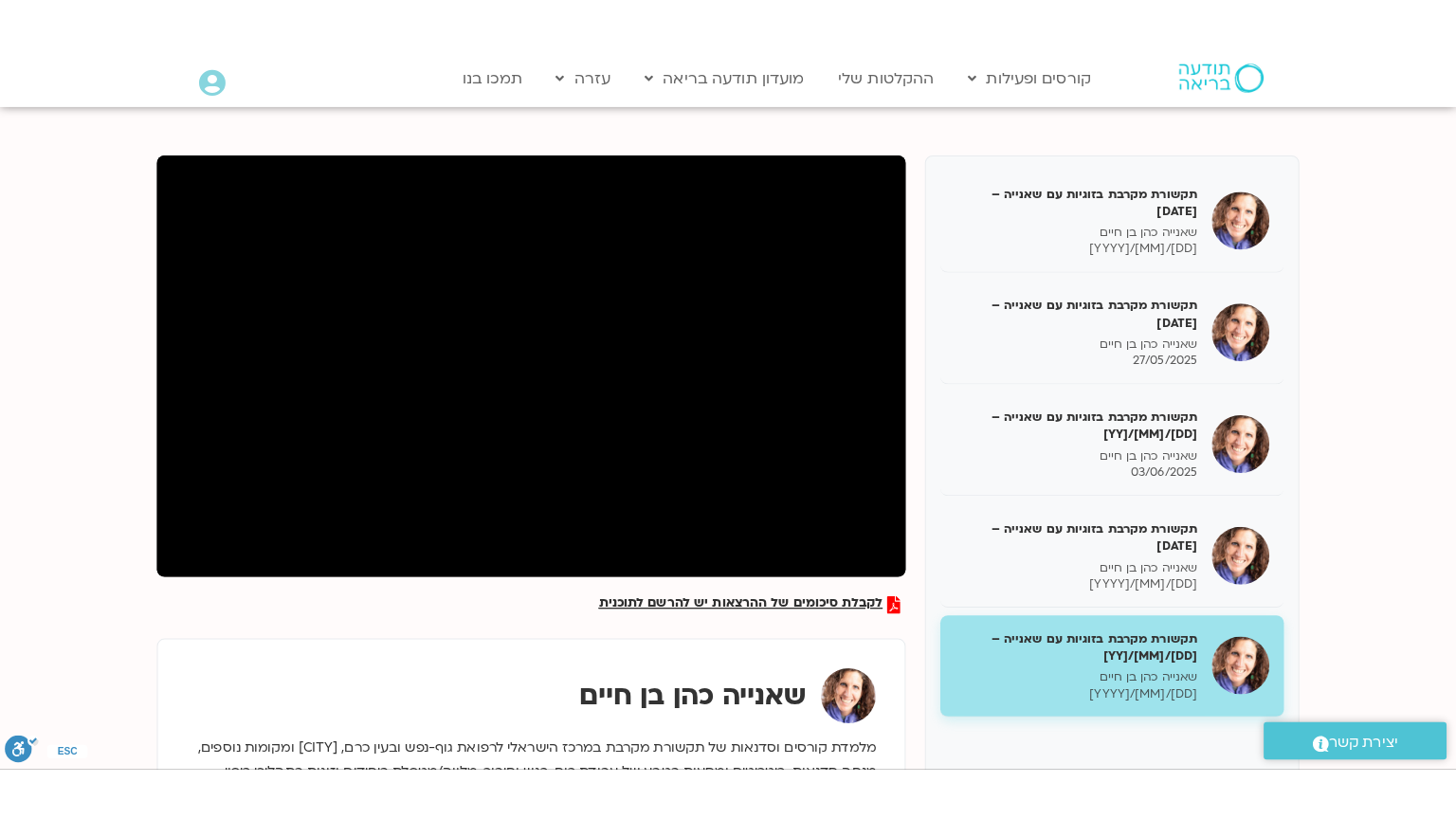 scroll, scrollTop: 197, scrollLeft: 0, axis: vertical 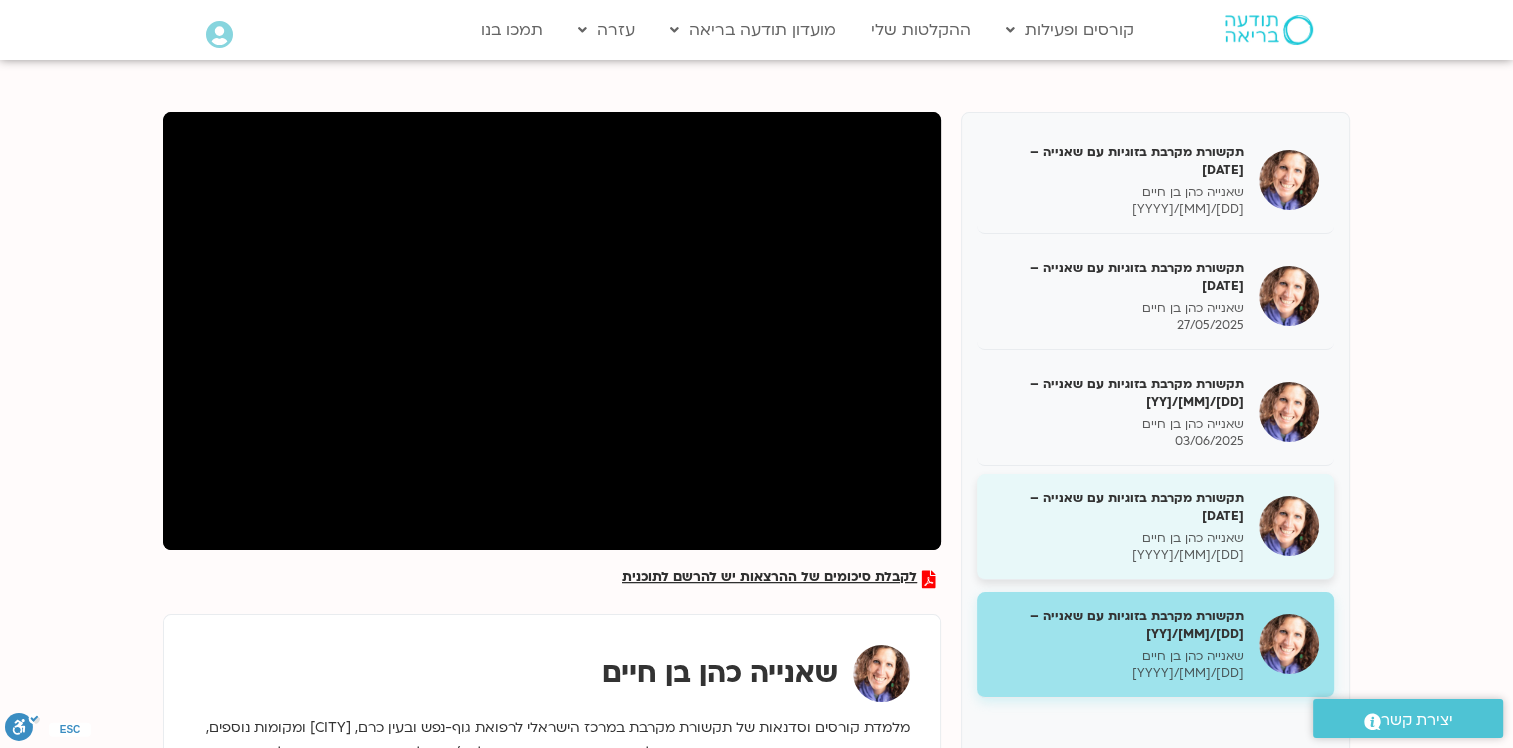 click on "תקשורת מקרבת בזוגיות עם שאנייה – [DATE]
שאנייה כהן בן חיים
[DATE]" at bounding box center [1155, 527] 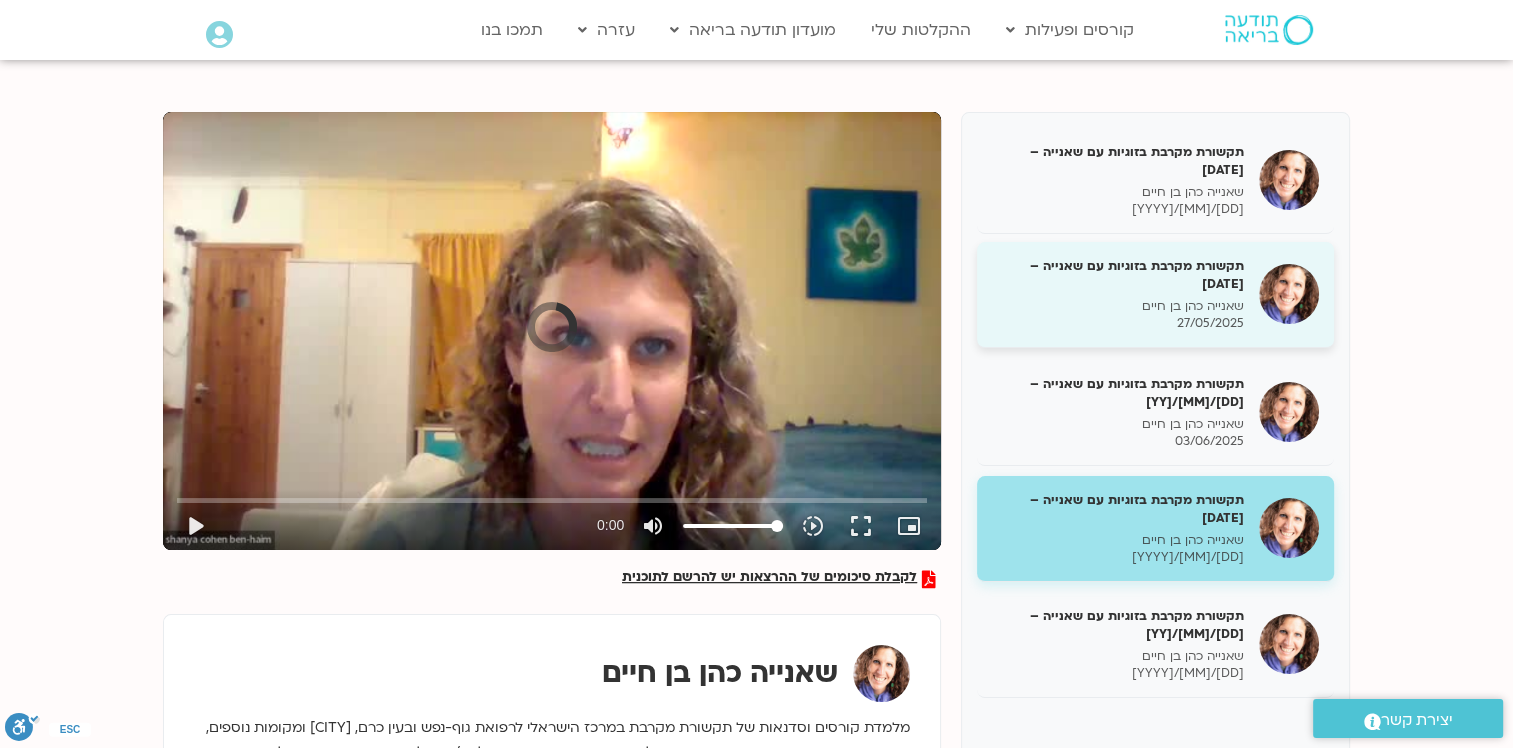 click on "תקשורת מקרבת בזוגיות עם שאנייה – [DATE]" at bounding box center [1118, 275] 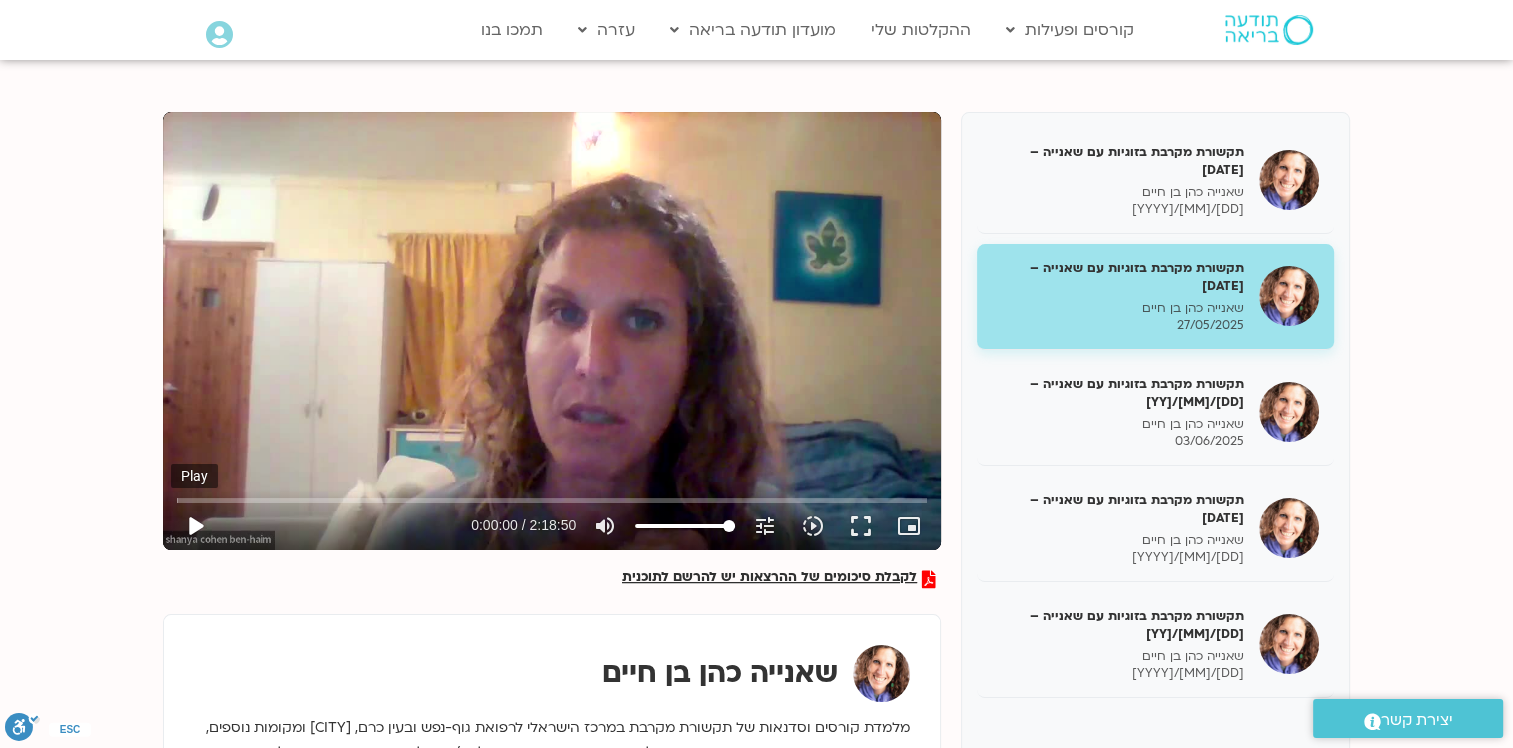 click on "play_arrow" at bounding box center (195, 526) 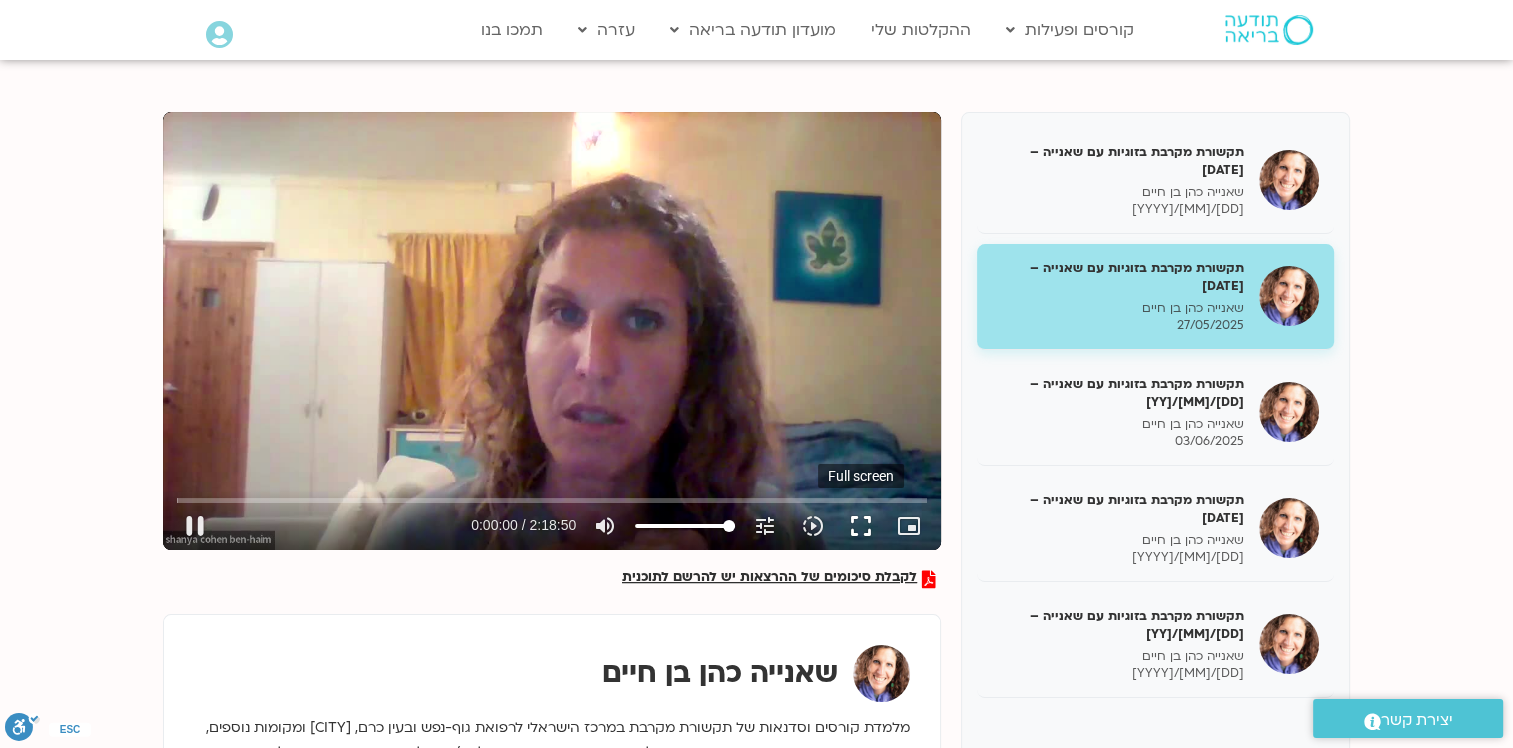 click on "fullscreen" at bounding box center (861, 526) 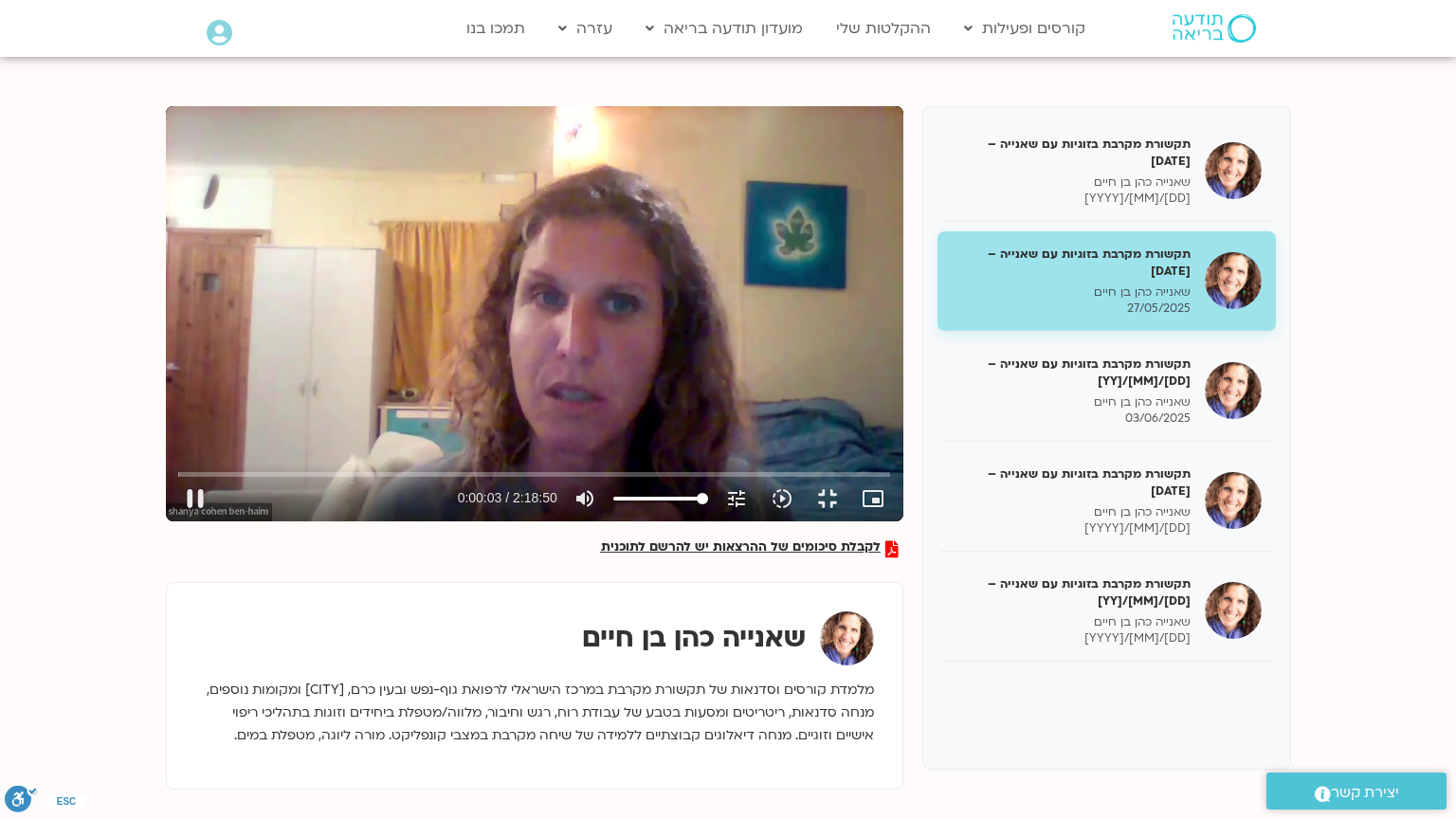 type on "3.626482" 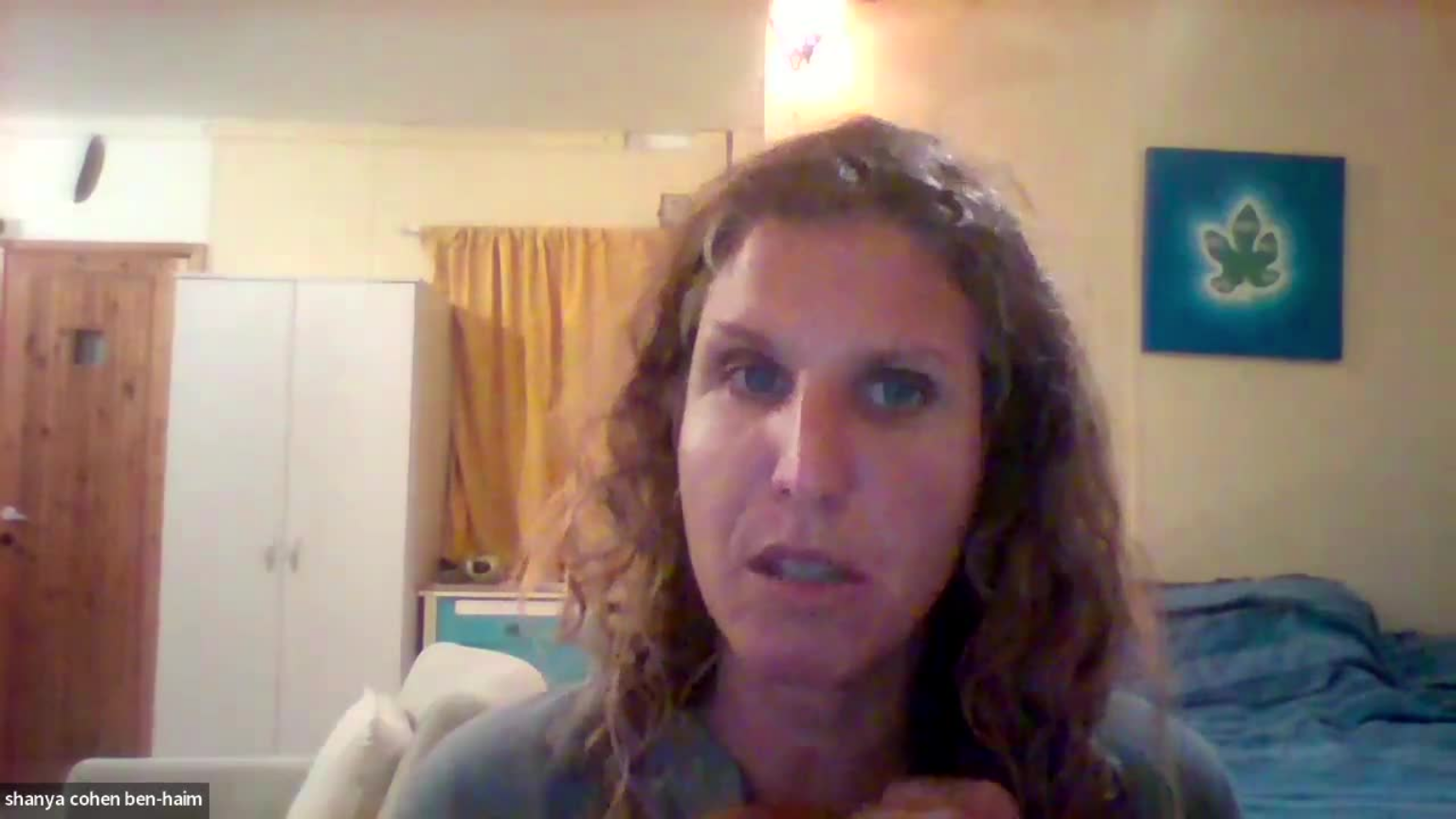 type 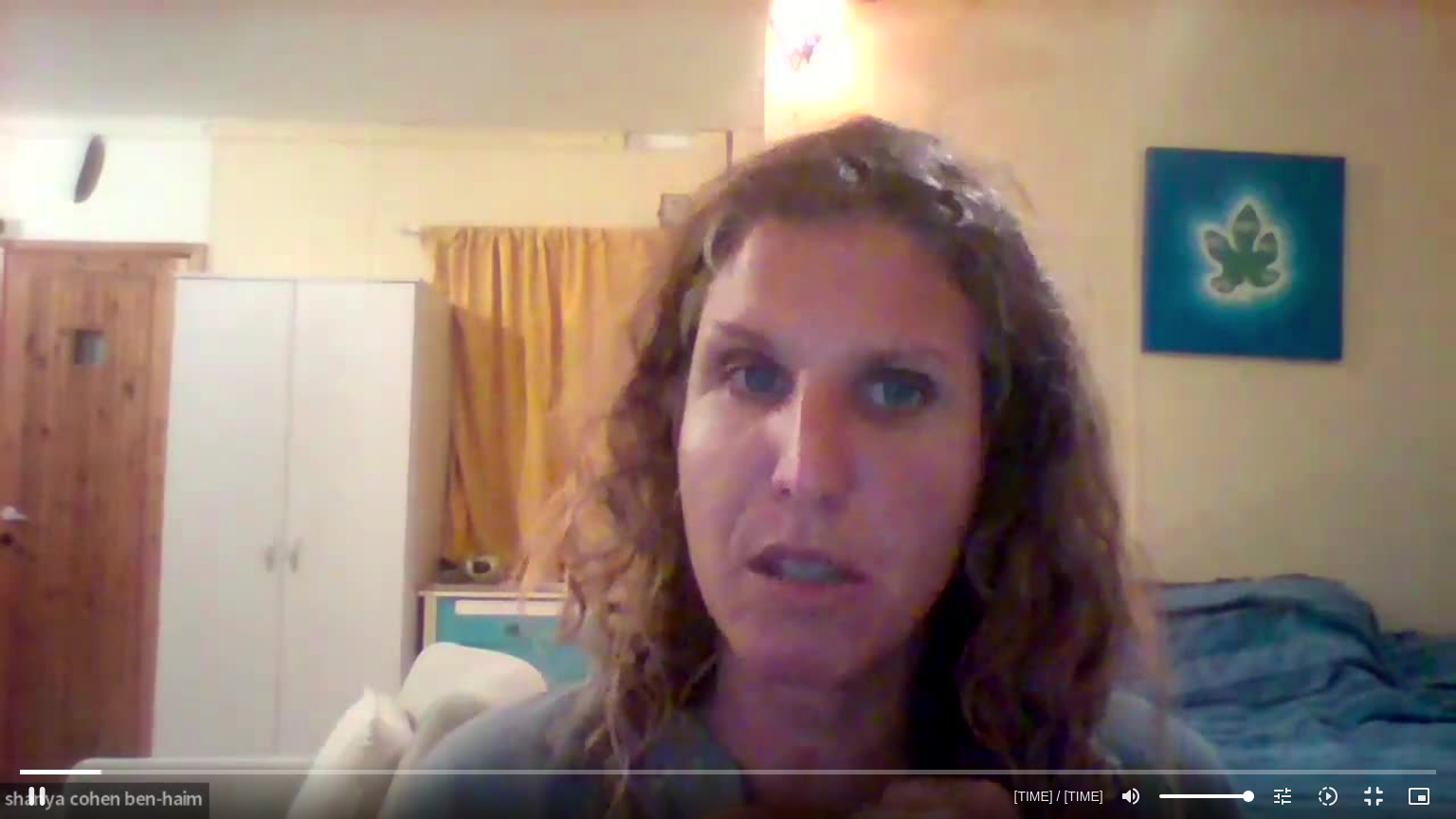 click on "Skip Ad 2:05:40 pause 0:07:53 / 2:18:50 volume_up Mute tune Resolution Auto 480p slow_motion_video Playback speed 1x 1x fullscreen_exit picture_in_picture_alt Picture-in-Picture Off close Resolution 720p 480p 360p 240p Auto done close Playback speed 0.5x 0.75x 1x done 1.25x 1.5x 1.75x 2x" at bounding box center [728, 410] 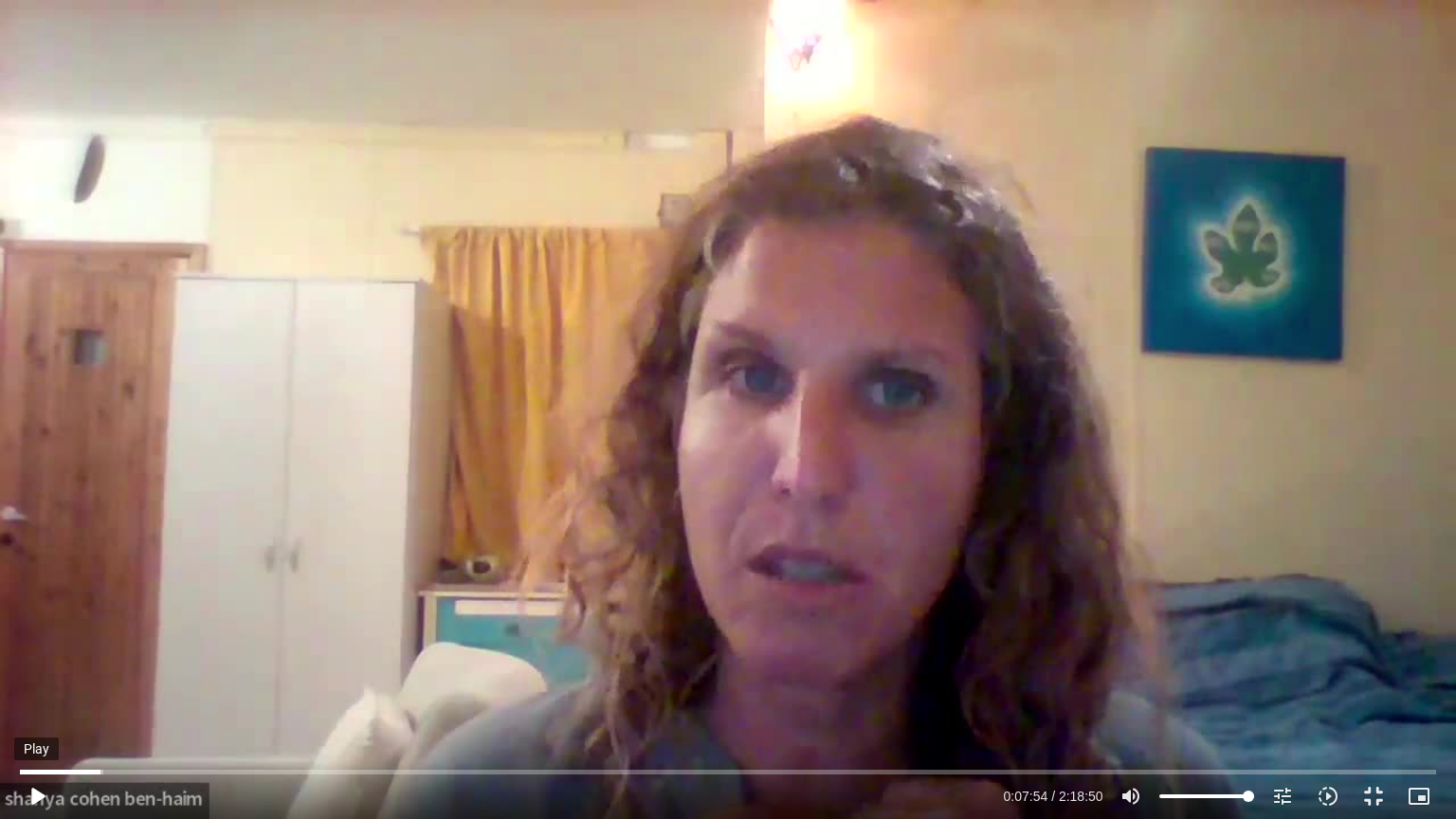 click on "play_arrow" at bounding box center [37, 796] 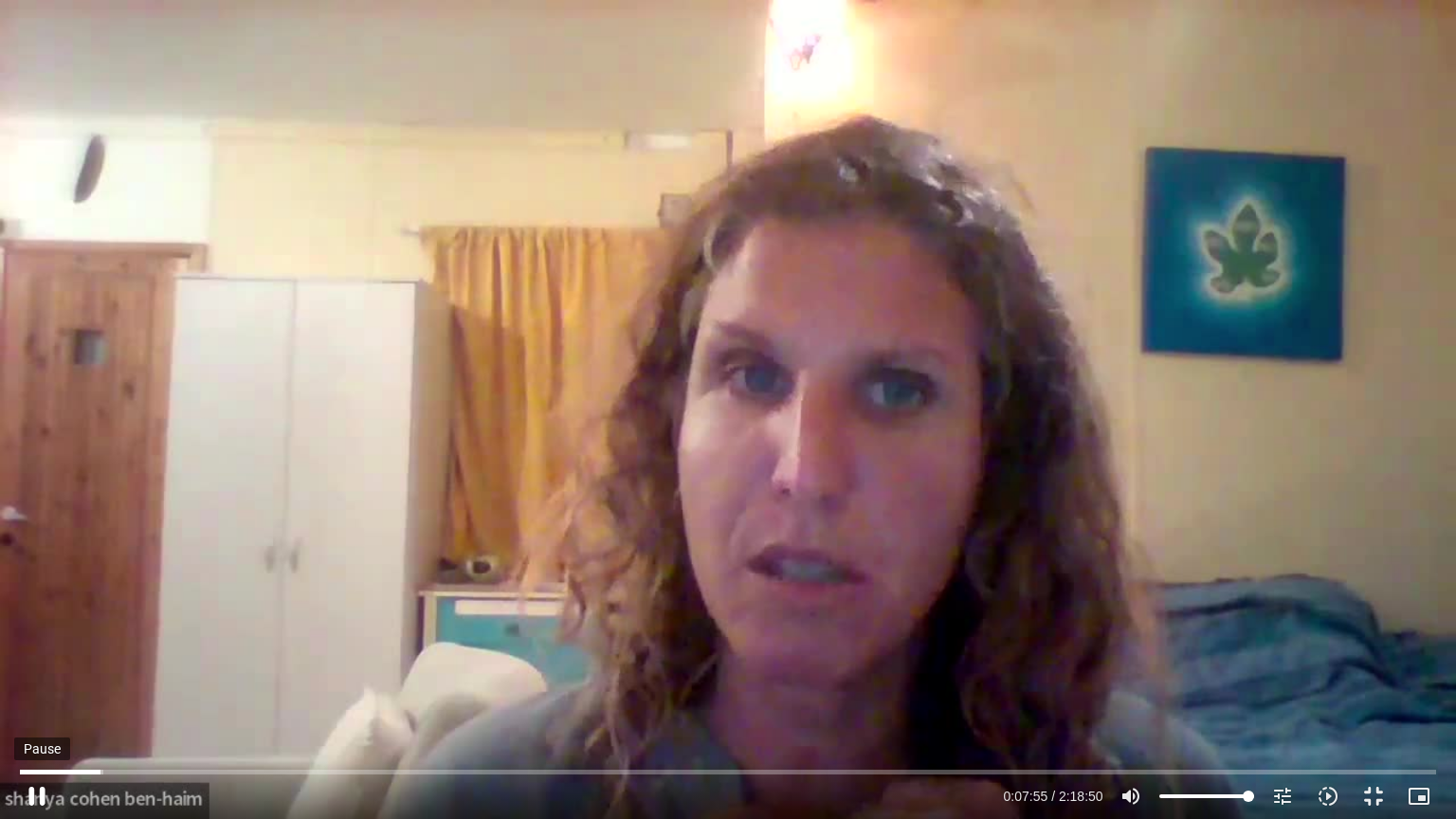 type on "476.02022" 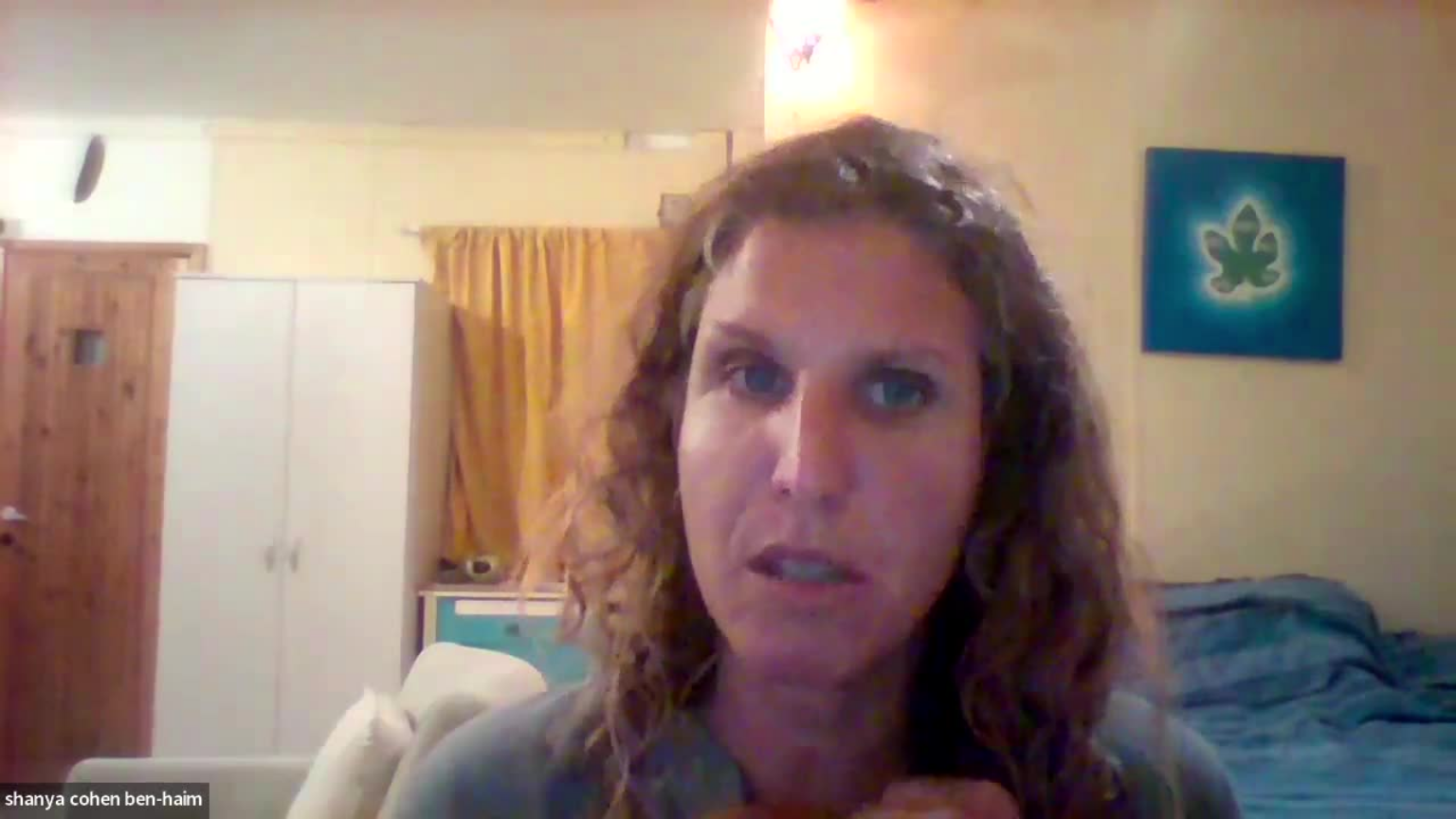 type 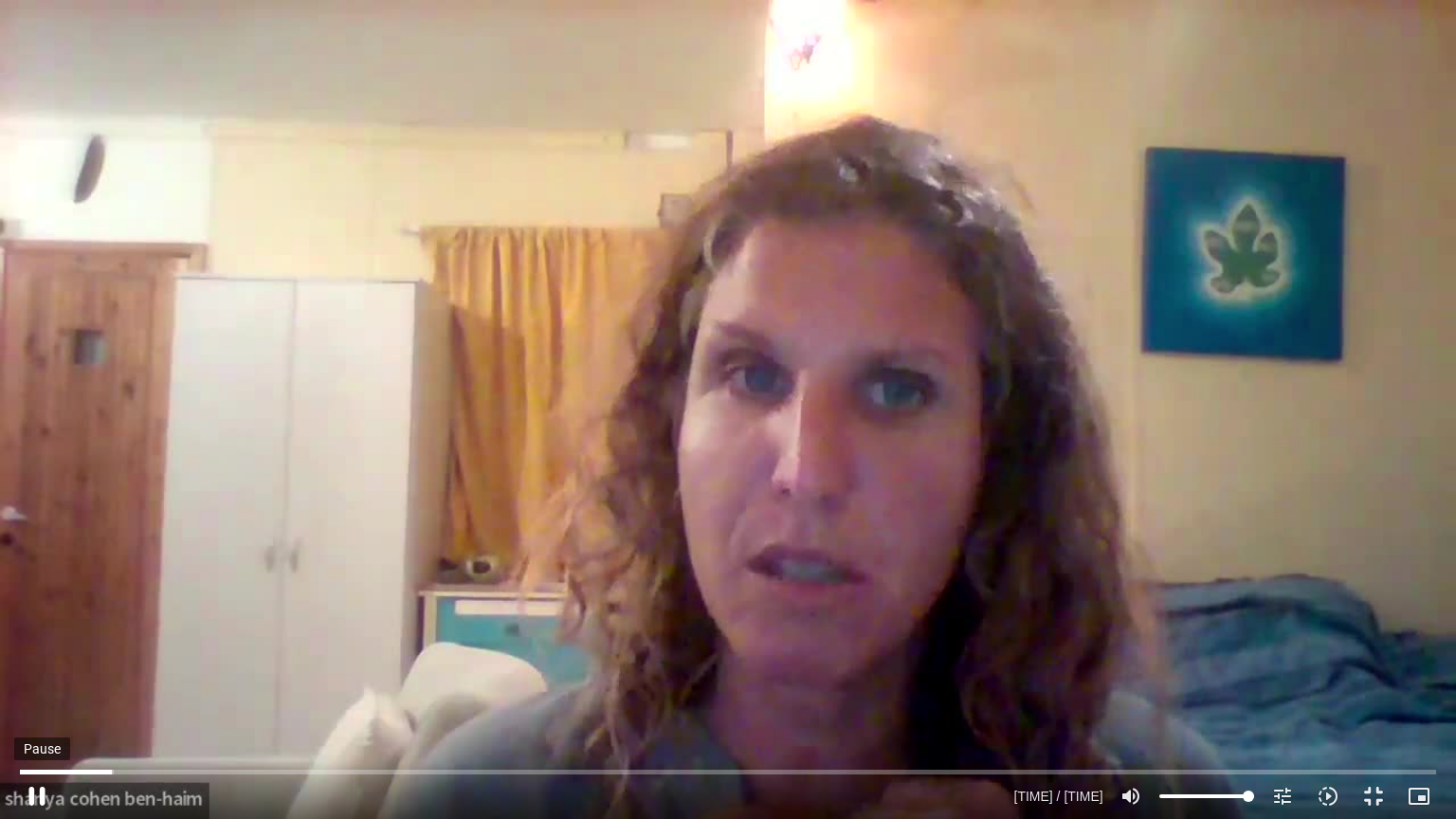 click on "pause" at bounding box center (37, 796) 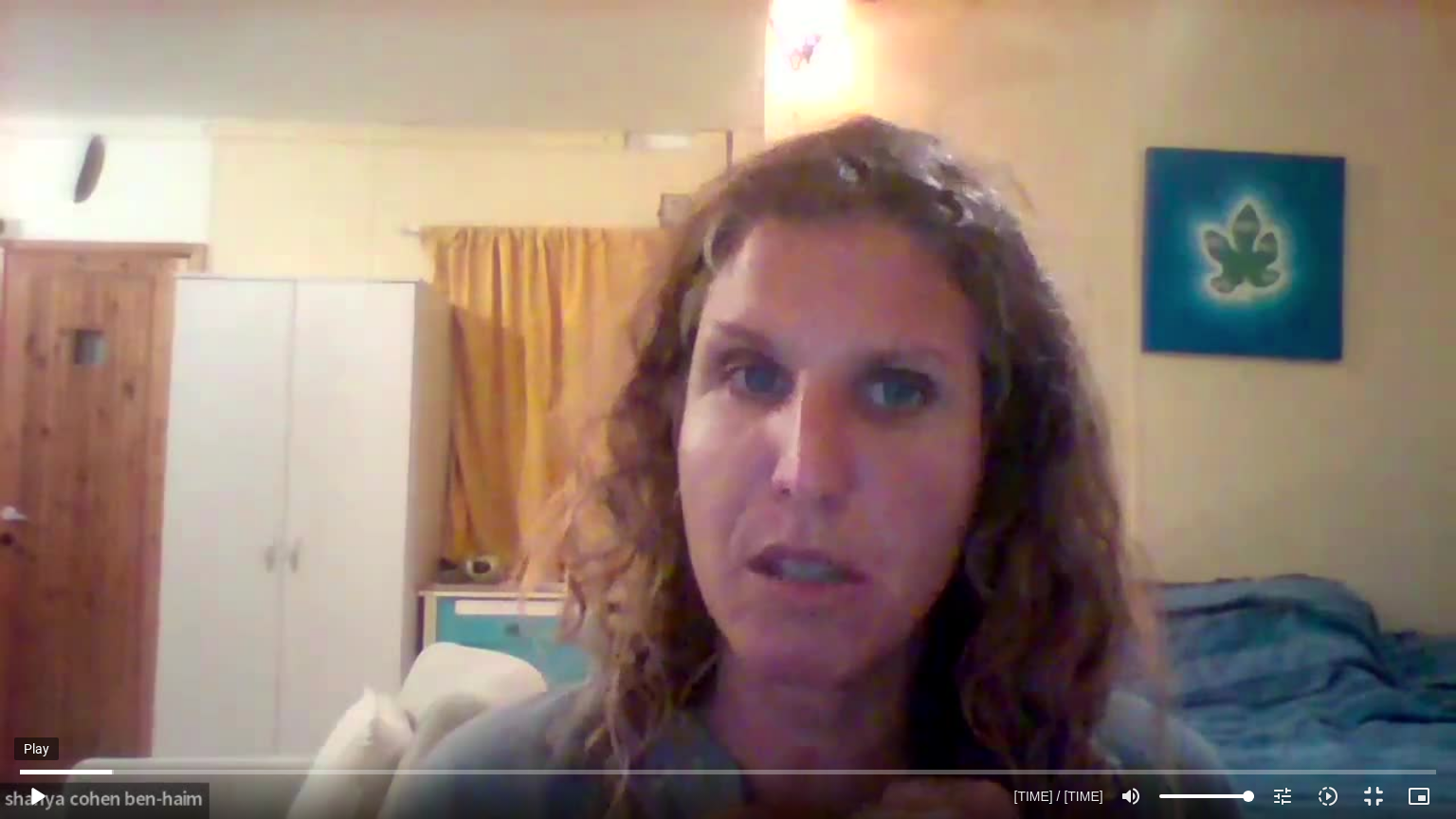 click on "play_arrow" at bounding box center [37, 796] 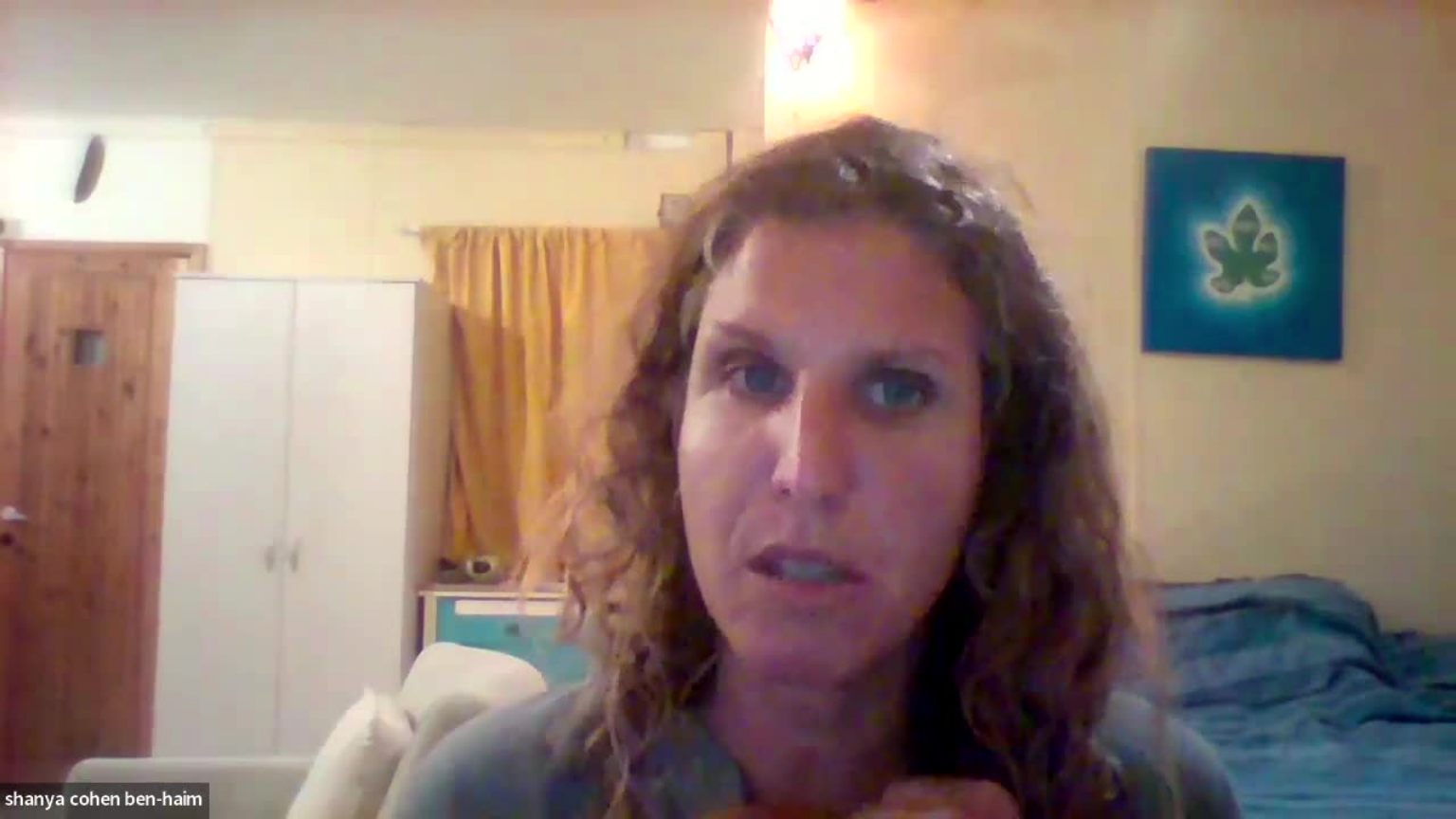 click on "pause" at bounding box center (37, 796) 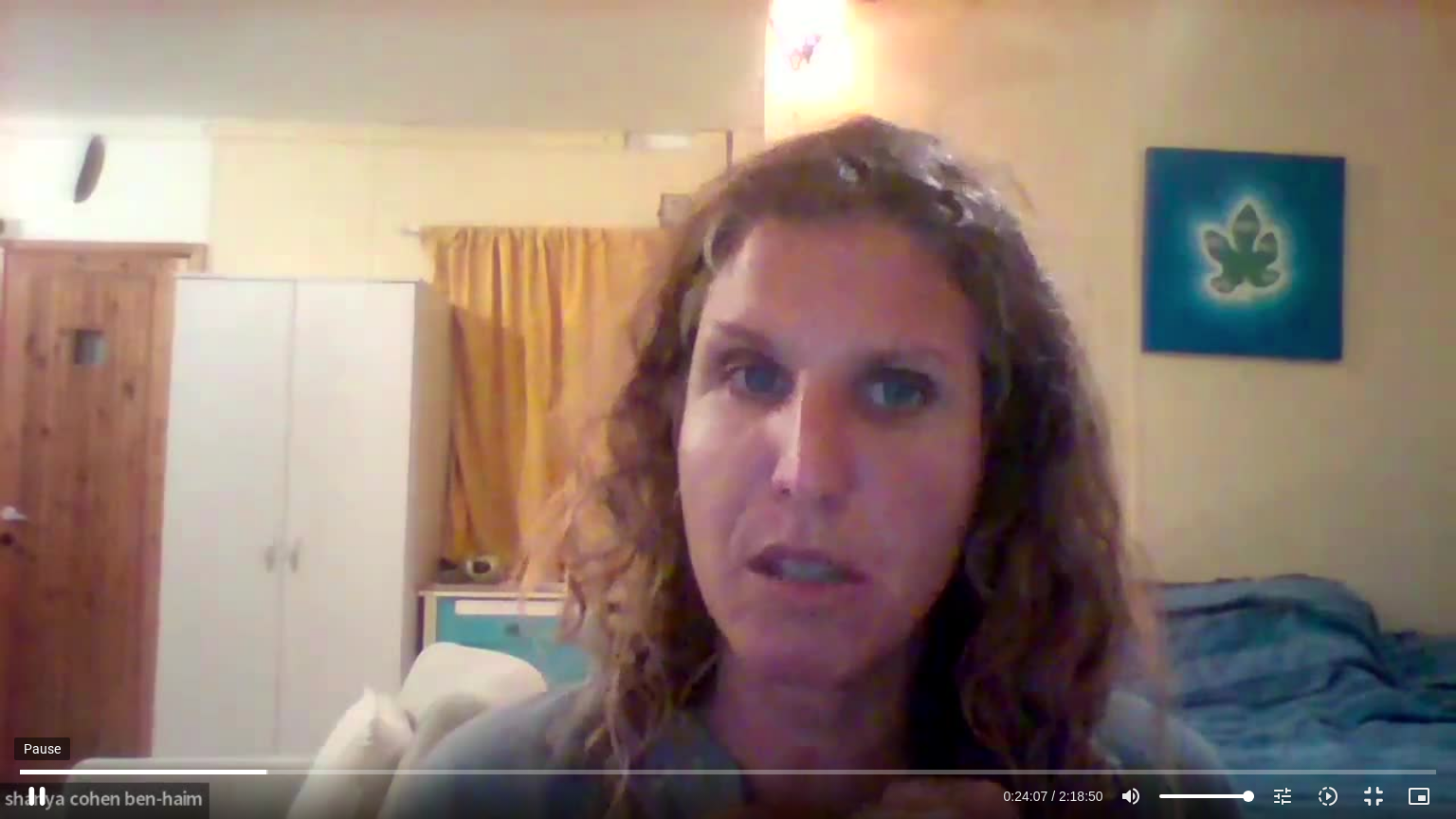 click on "pause" at bounding box center (37, 796) 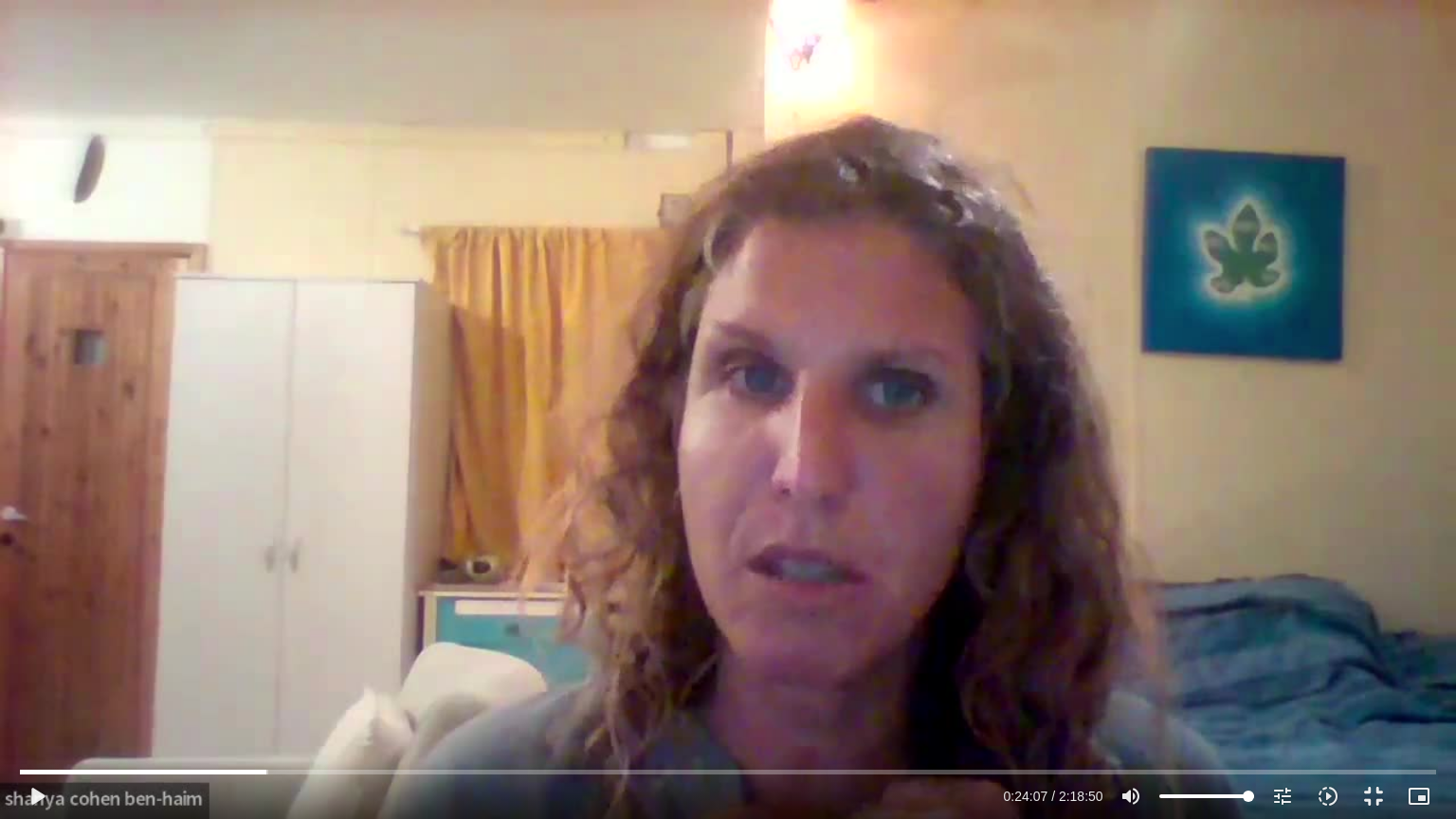 click on "Skip Ad [TIME] play_arrow [TIME] / [TIME] volume_up Mute tune Resolution Auto [NUMBER]p slow_motion_video Playback speed [NUMBER]x [NUMBER]x fullscreen_exit picture_in_picture_alt Picture-in-Picture Off close Resolution [NUMBER]p [NUMBER]p [NUMBER]p [NUMBER]p Auto done close Playback speed [NUMBER]x [NUMBER]x 1x done [NUMBER]x [NUMBER]x [NUMBER]x [NUMBER]x [NUMBER]x" at bounding box center [728, 410] 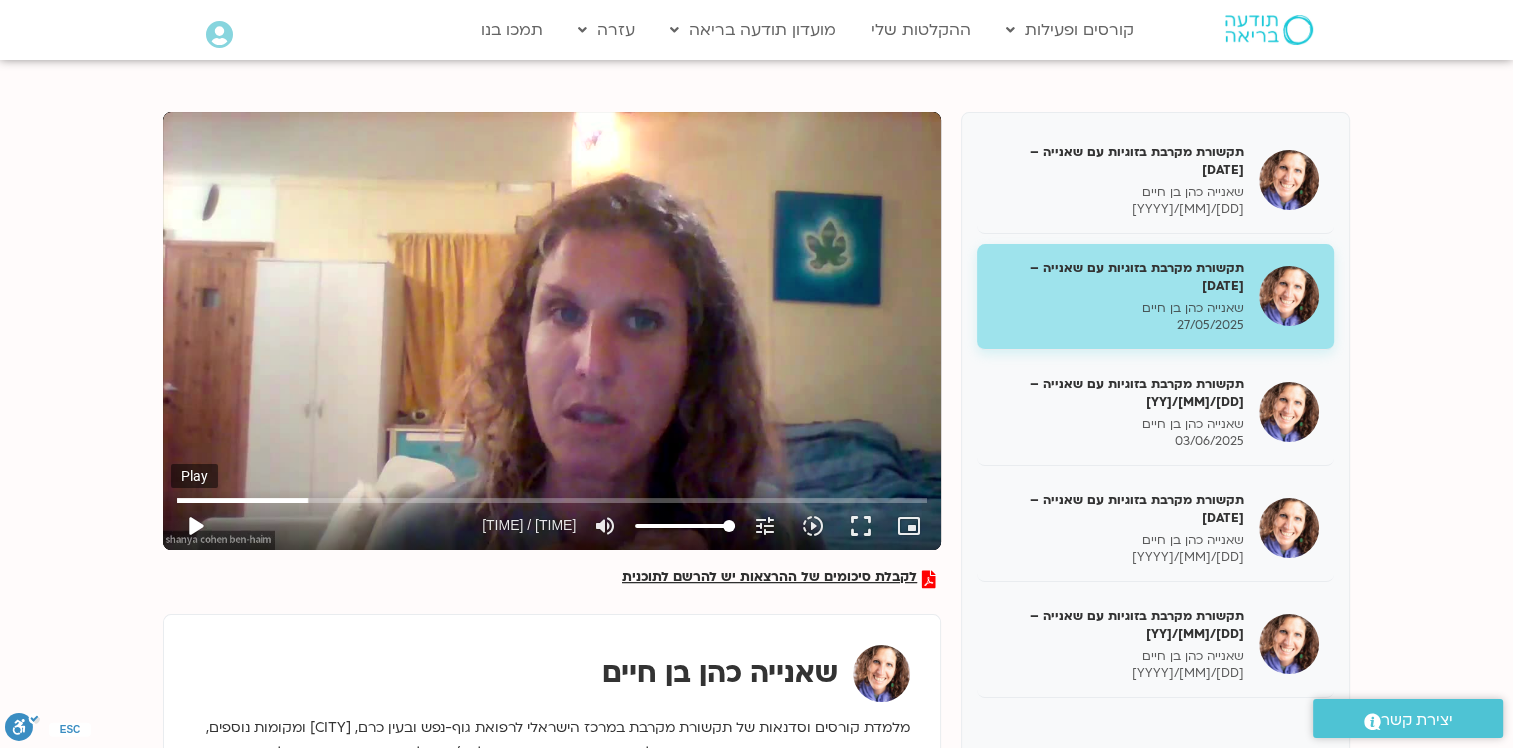 click on "play_arrow" at bounding box center (195, 526) 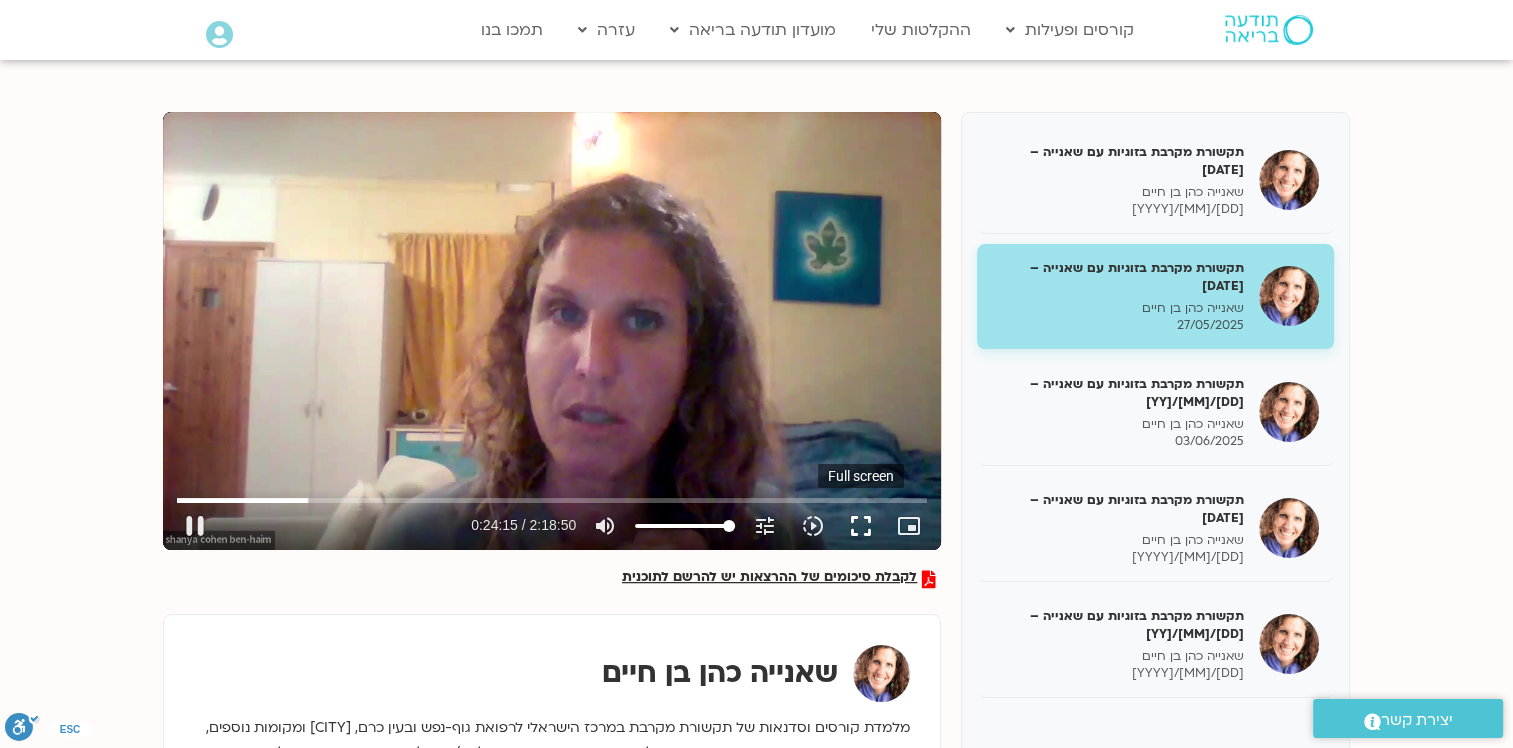 click on "fullscreen" at bounding box center (861, 526) 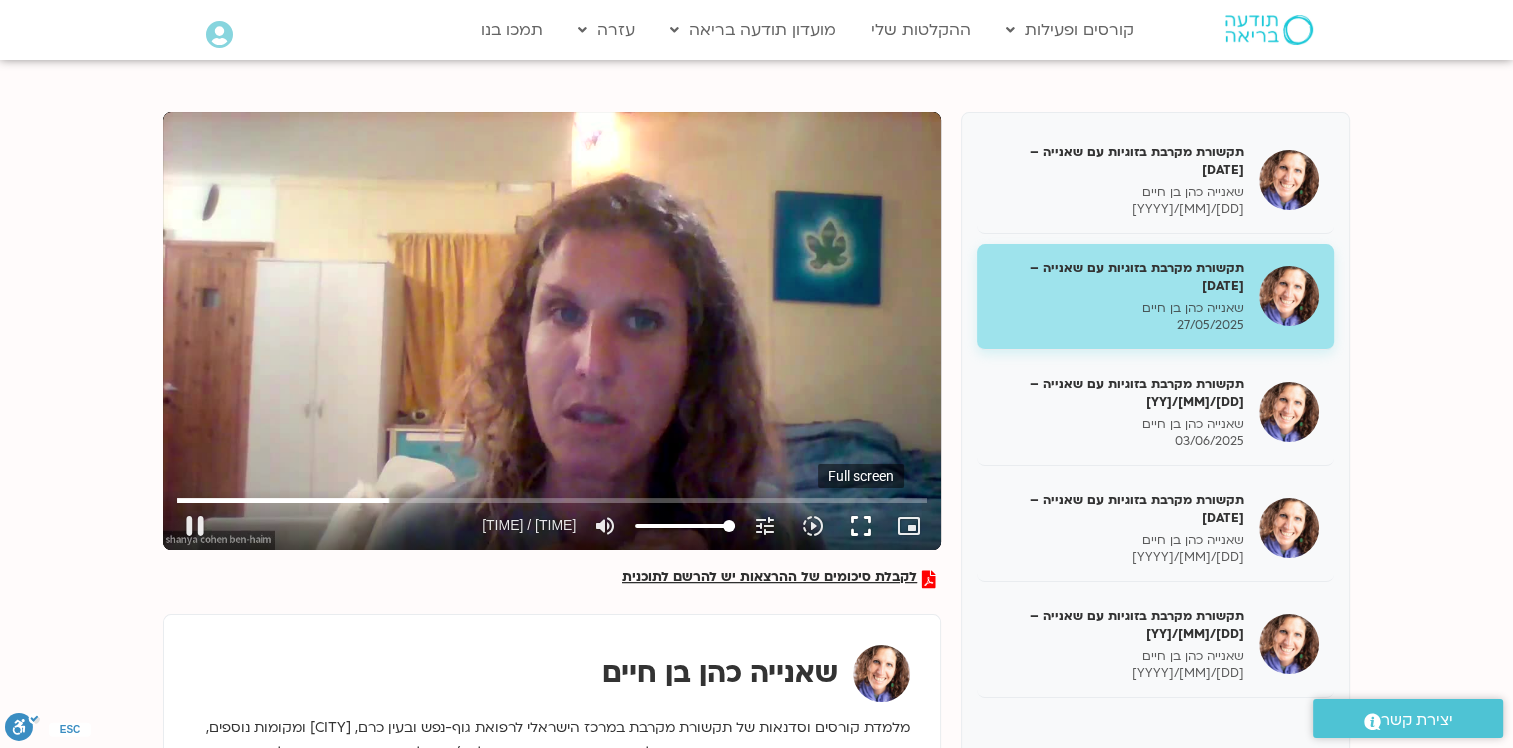 click on "fullscreen" at bounding box center (861, 526) 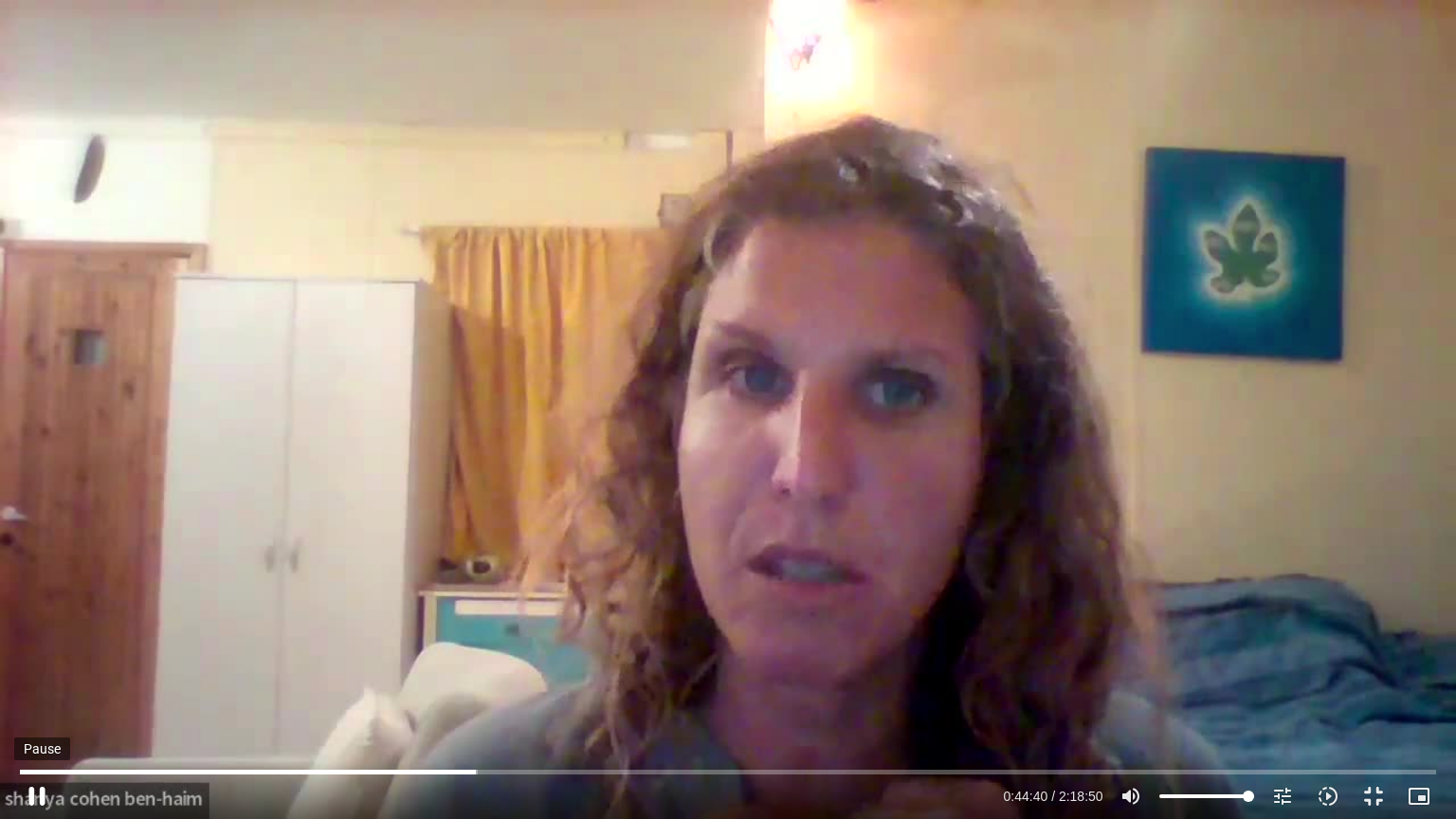 click on "pause" at bounding box center (37, 796) 